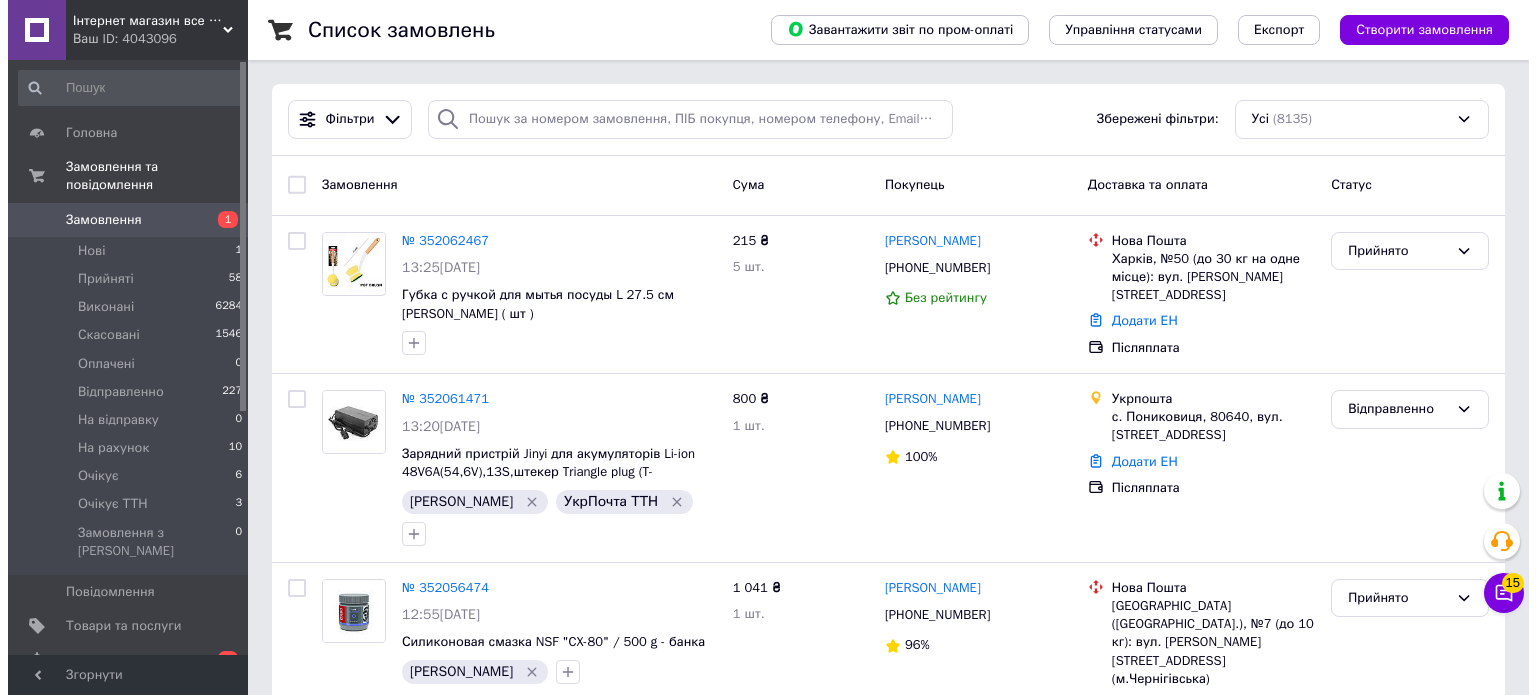scroll, scrollTop: 0, scrollLeft: 0, axis: both 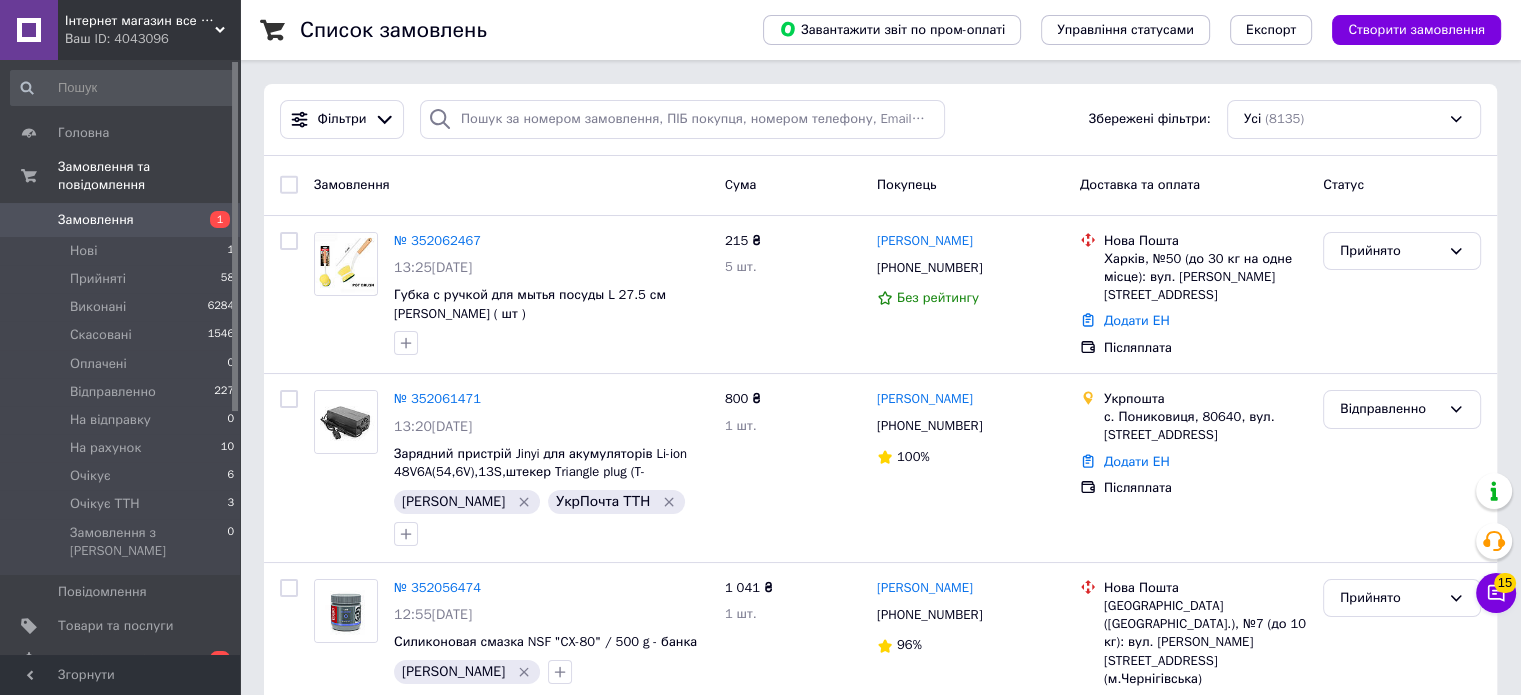 click on "Доставка та оплата" at bounding box center (1193, 185) 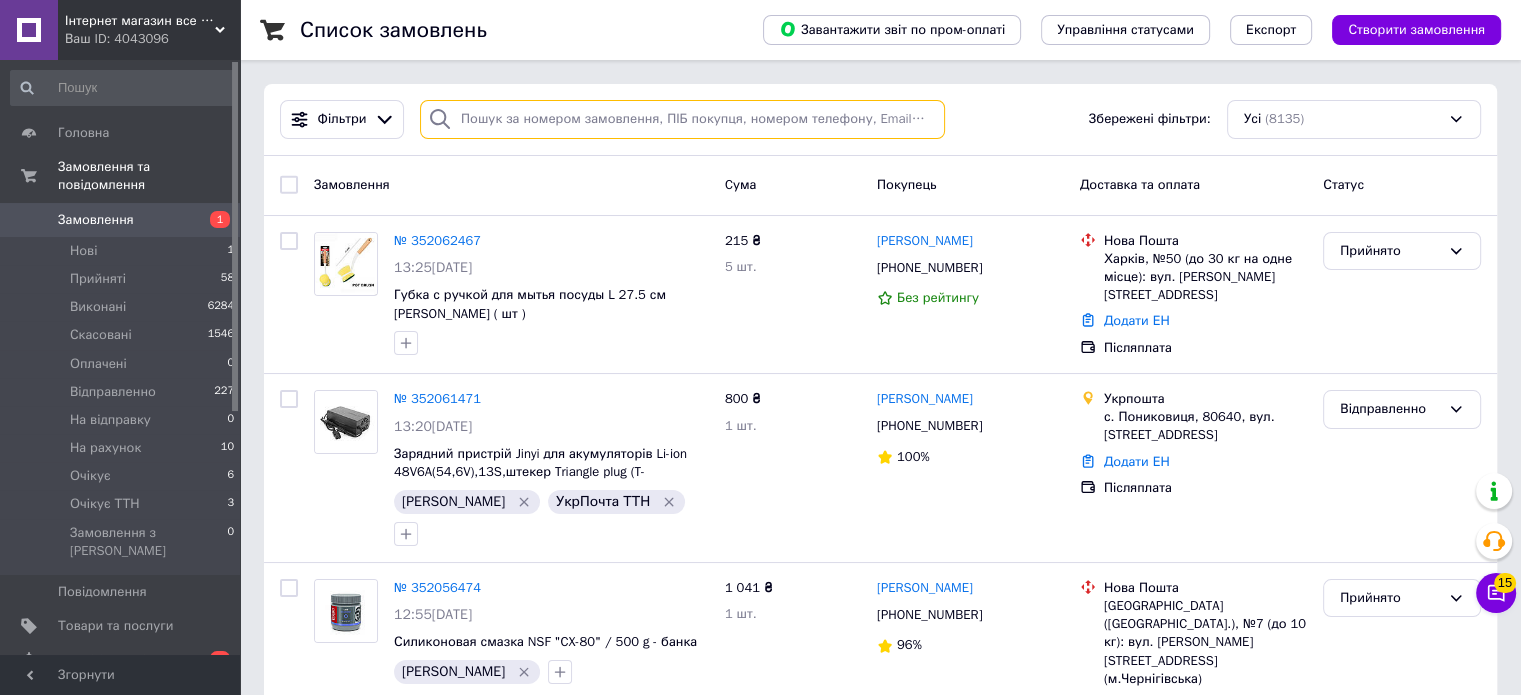 click at bounding box center (682, 119) 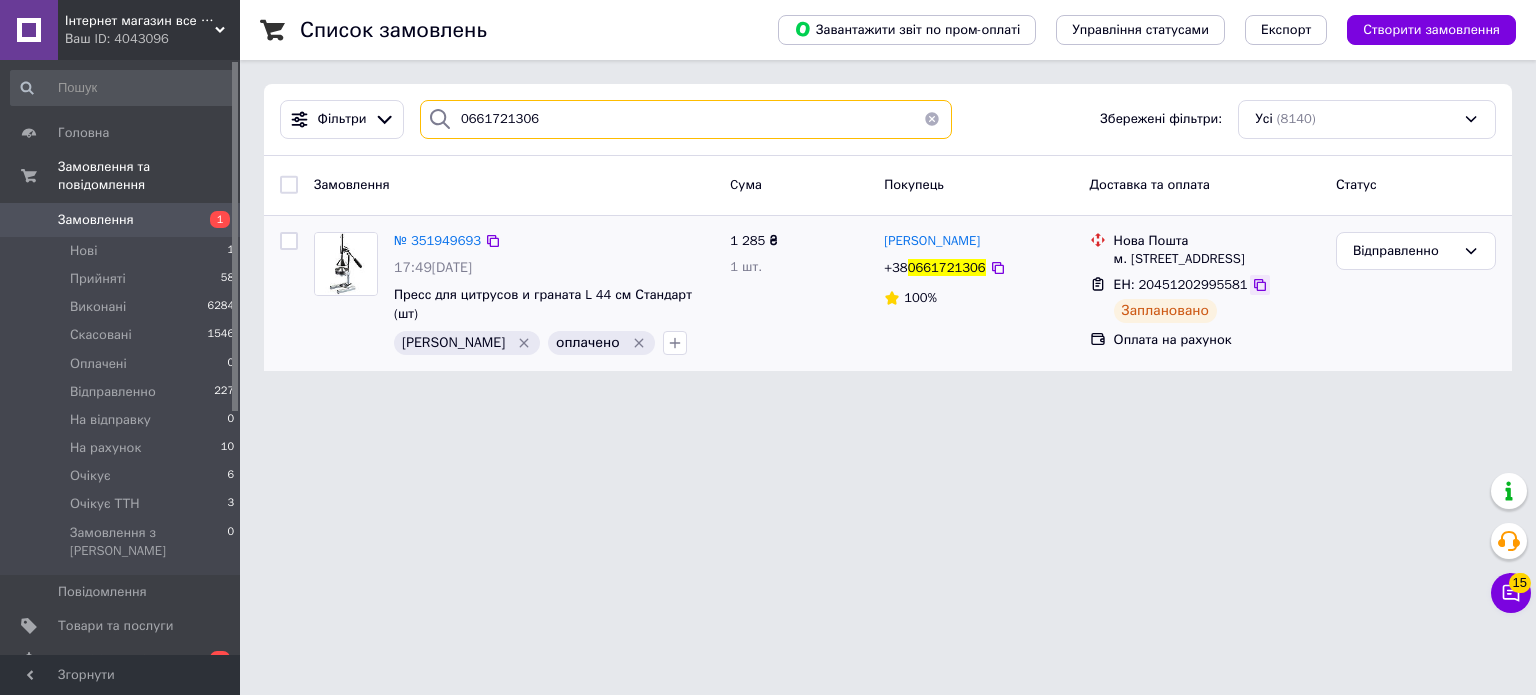 type on "0661721306" 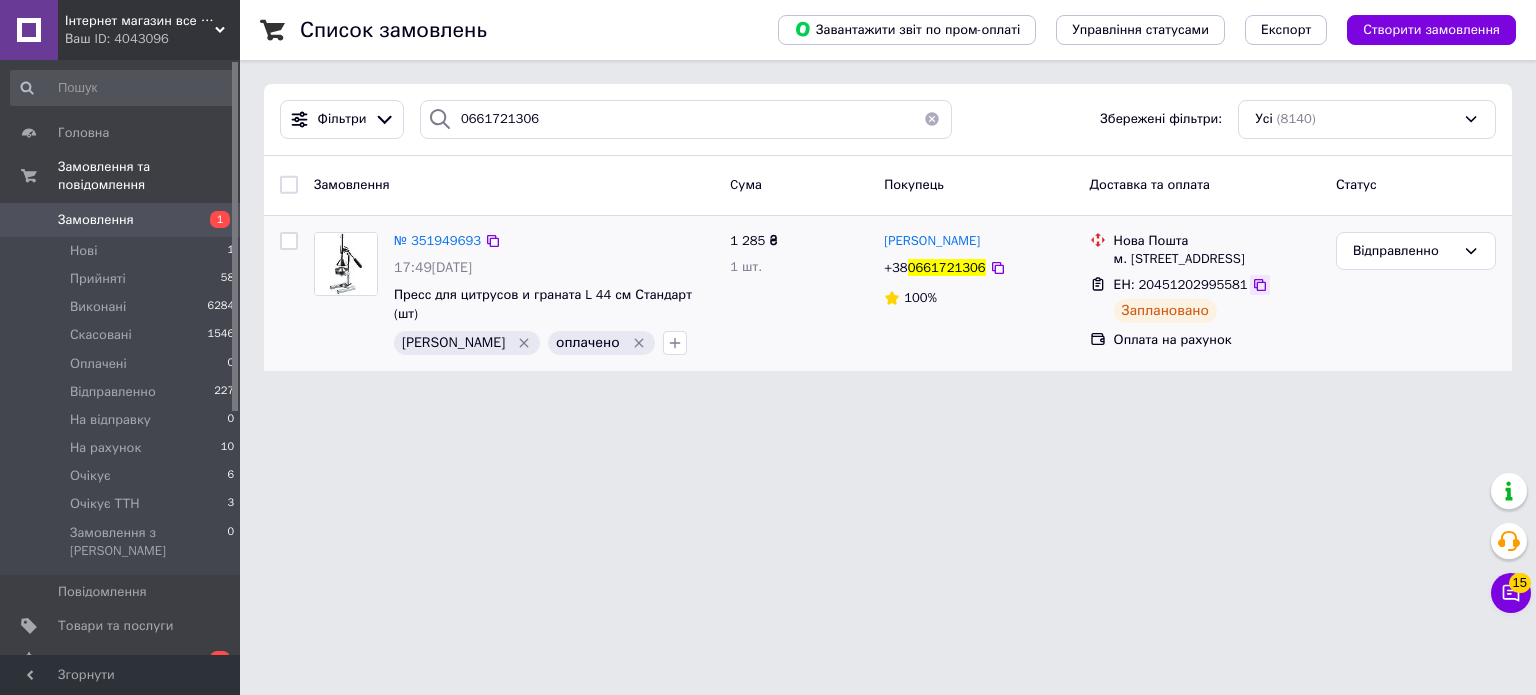 click 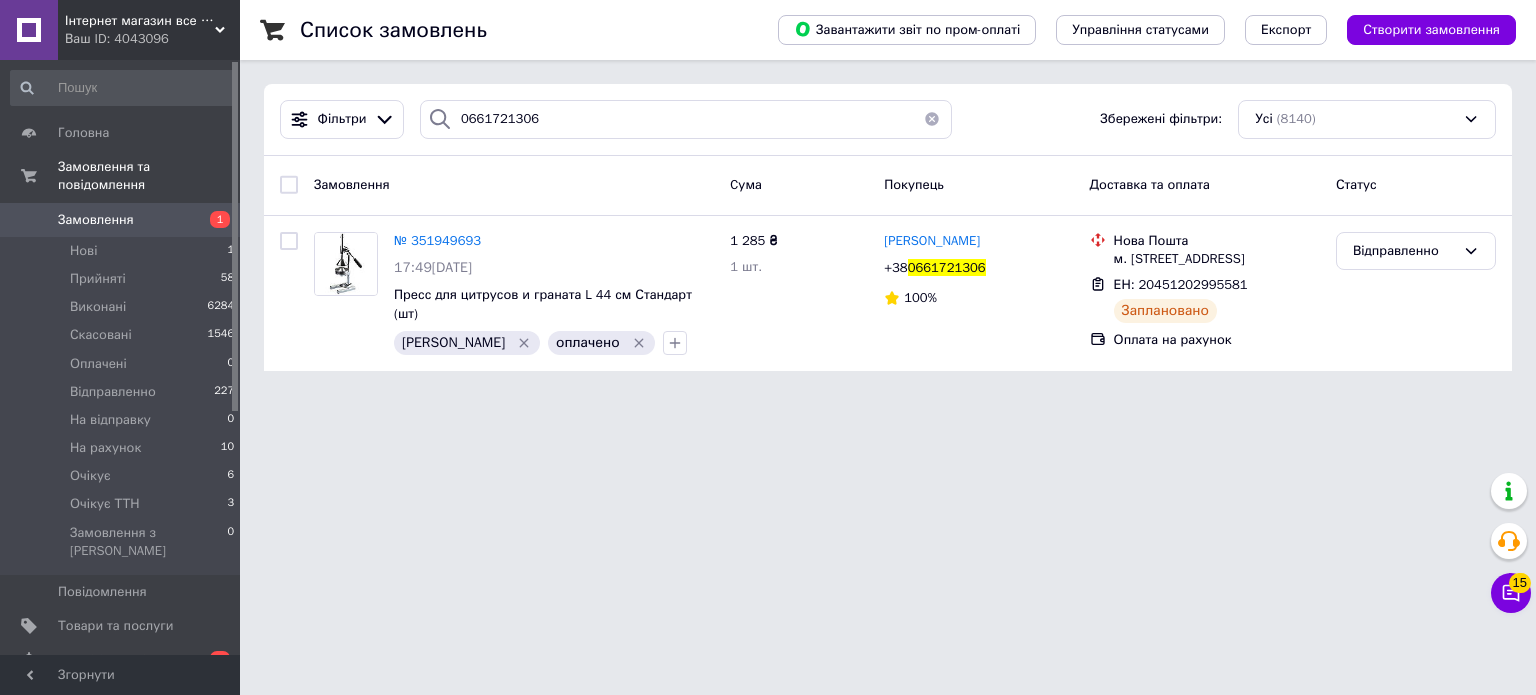 click on "Інтернет магазин все для дому "Двацятка" Ваш ID: 4043096 Сайт Інтернет магазин все для дому "Двац... Кабінет покупця Перевірити стан системи Сторінка на порталі Довідка Вийти Головна Замовлення та повідомлення Замовлення 1 Нові 1 Прийняті 58 Виконані 6284 Скасовані 1546 Оплачені 0 Відправленно 227 На відправку 0 На рахунок 10 Очікує 6 Очікує ТТН 3 Замовлення з Розетки 0 Повідомлення 0 Товари та послуги Сповіщення 0 2 Показники роботи компанії Відгуки Клієнти Каталог ProSale Аналітика Інструменти веб-майстра та SEO Маркет" at bounding box center [768, 197] 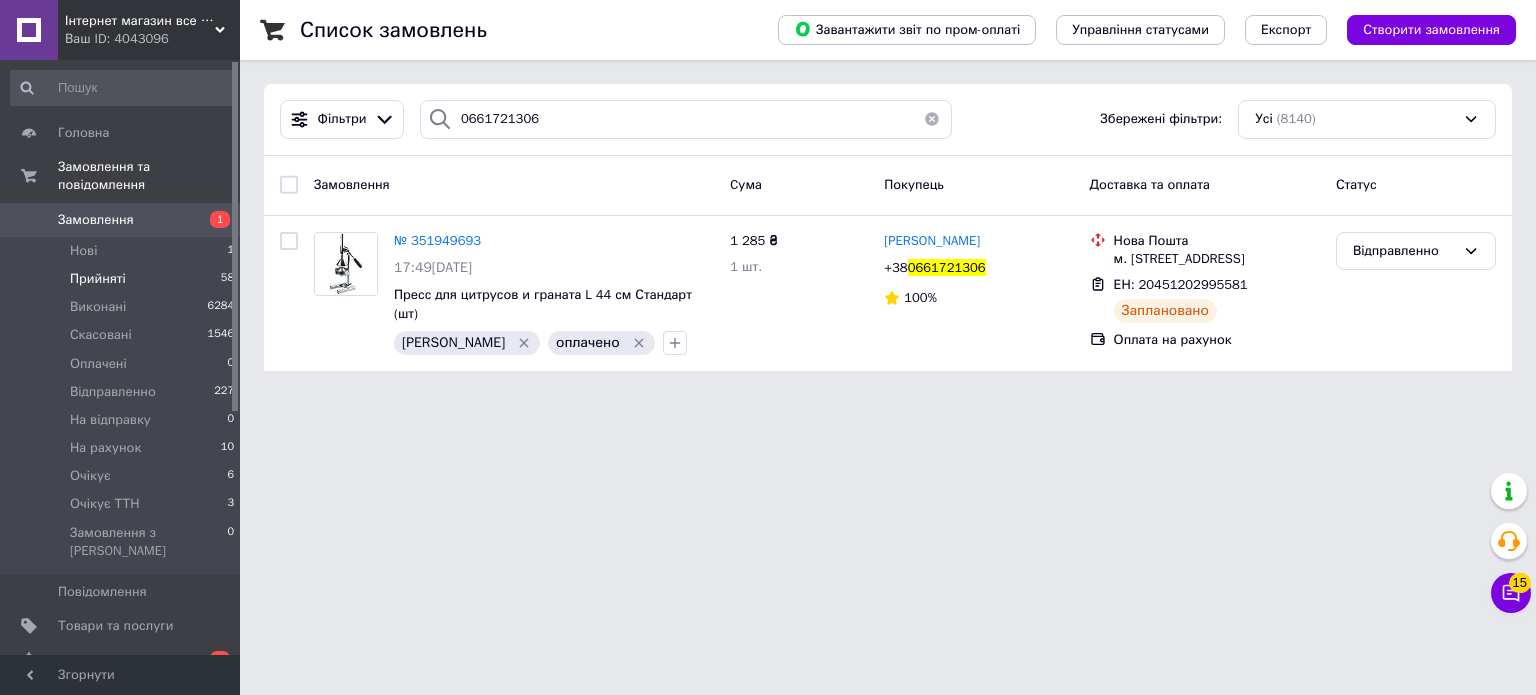 click on "Прийняті" at bounding box center (98, 279) 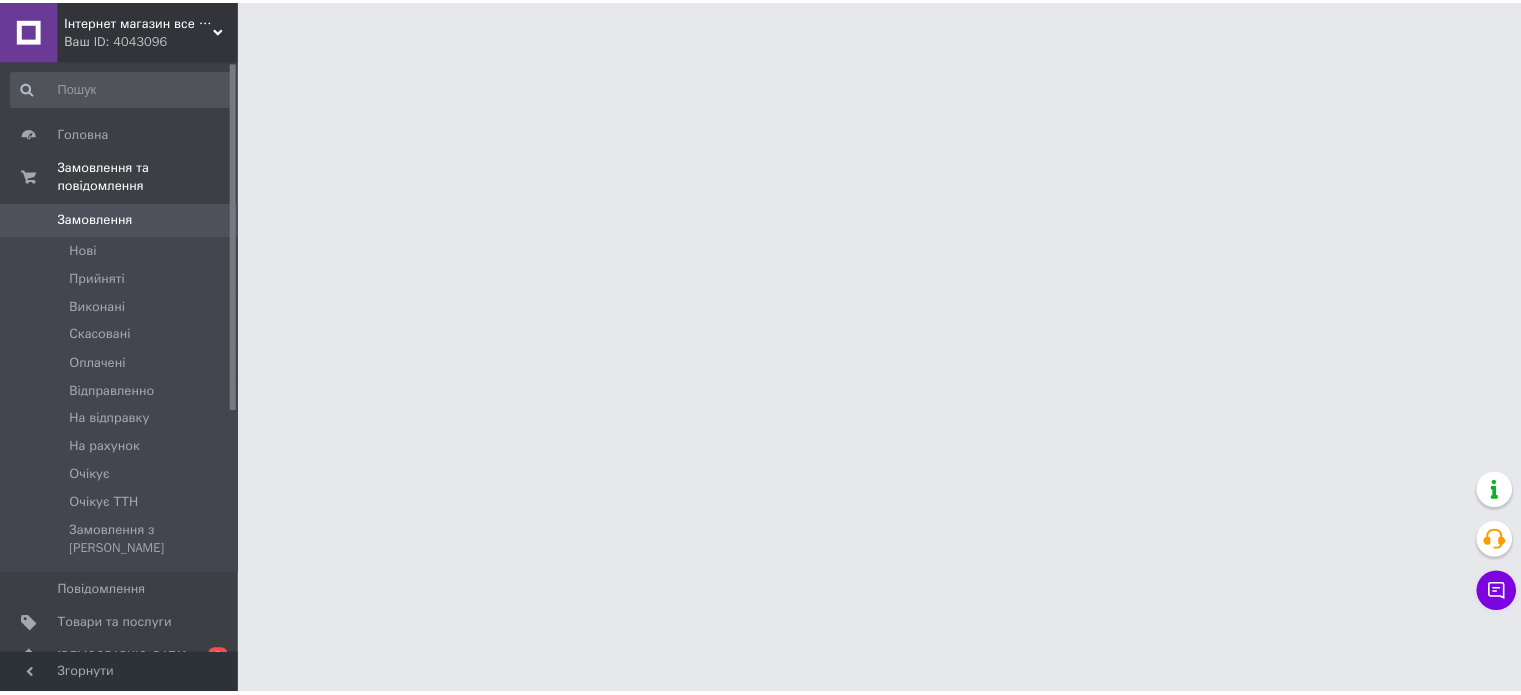 scroll, scrollTop: 0, scrollLeft: 0, axis: both 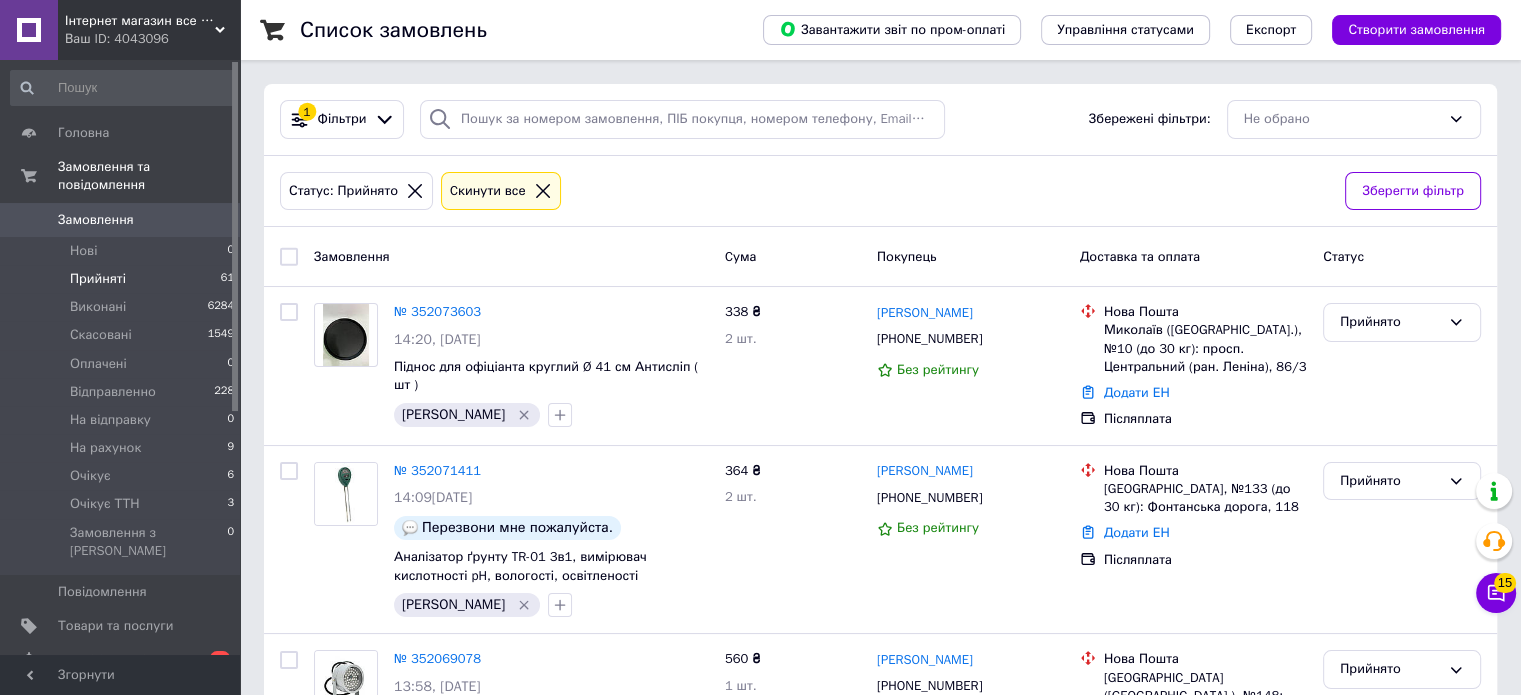 click on "Інтернет магазин все для дому "Двацятка"" at bounding box center (140, 21) 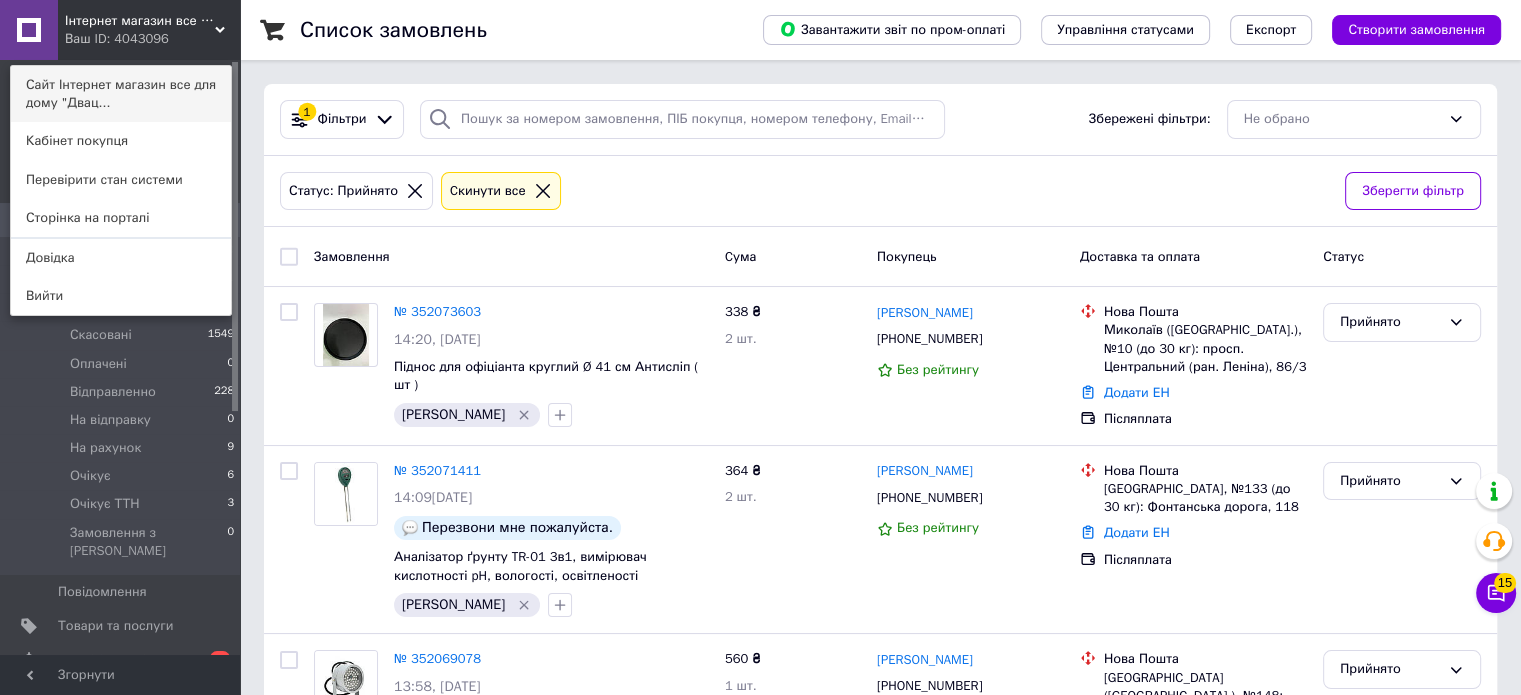 click on "Сайт Інтернет магазин все для дому "Двац..." at bounding box center [121, 94] 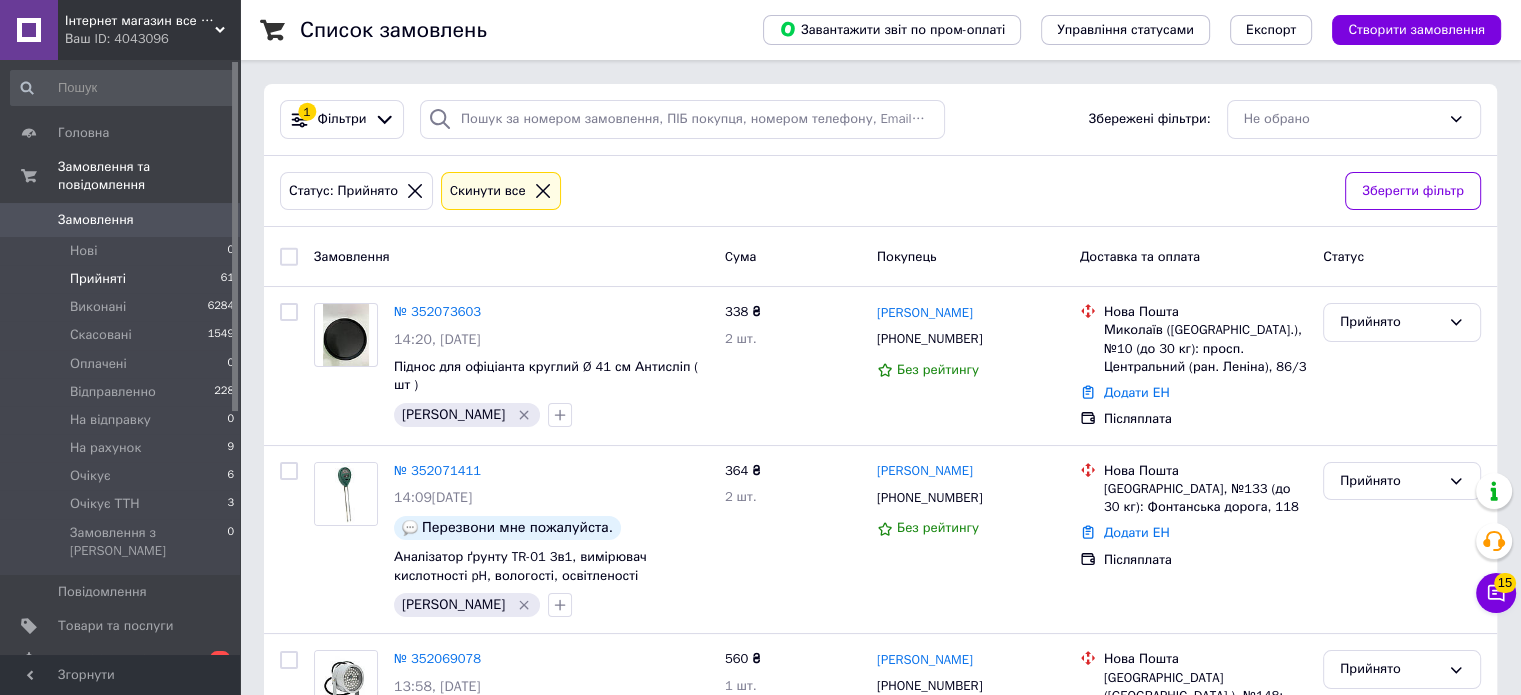 click at bounding box center (543, 191) 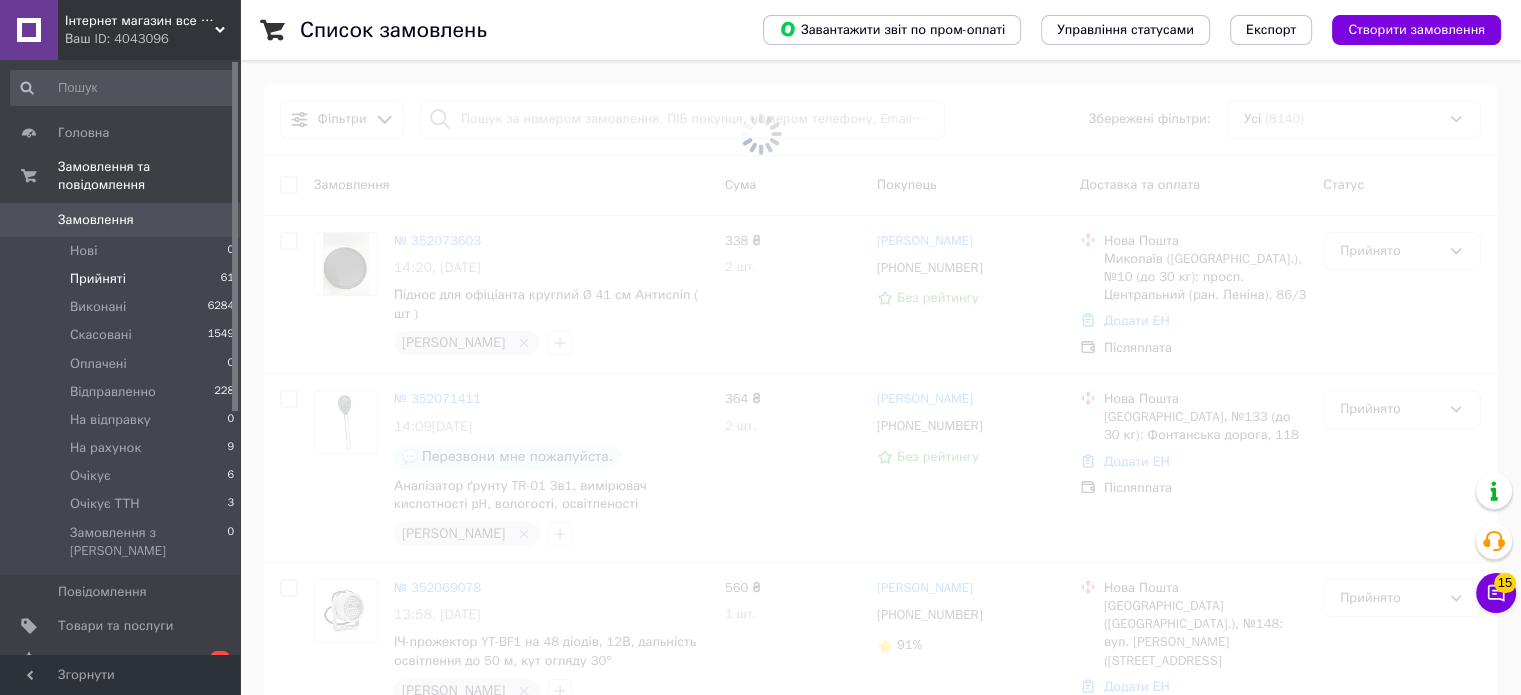 click at bounding box center [760, 134] 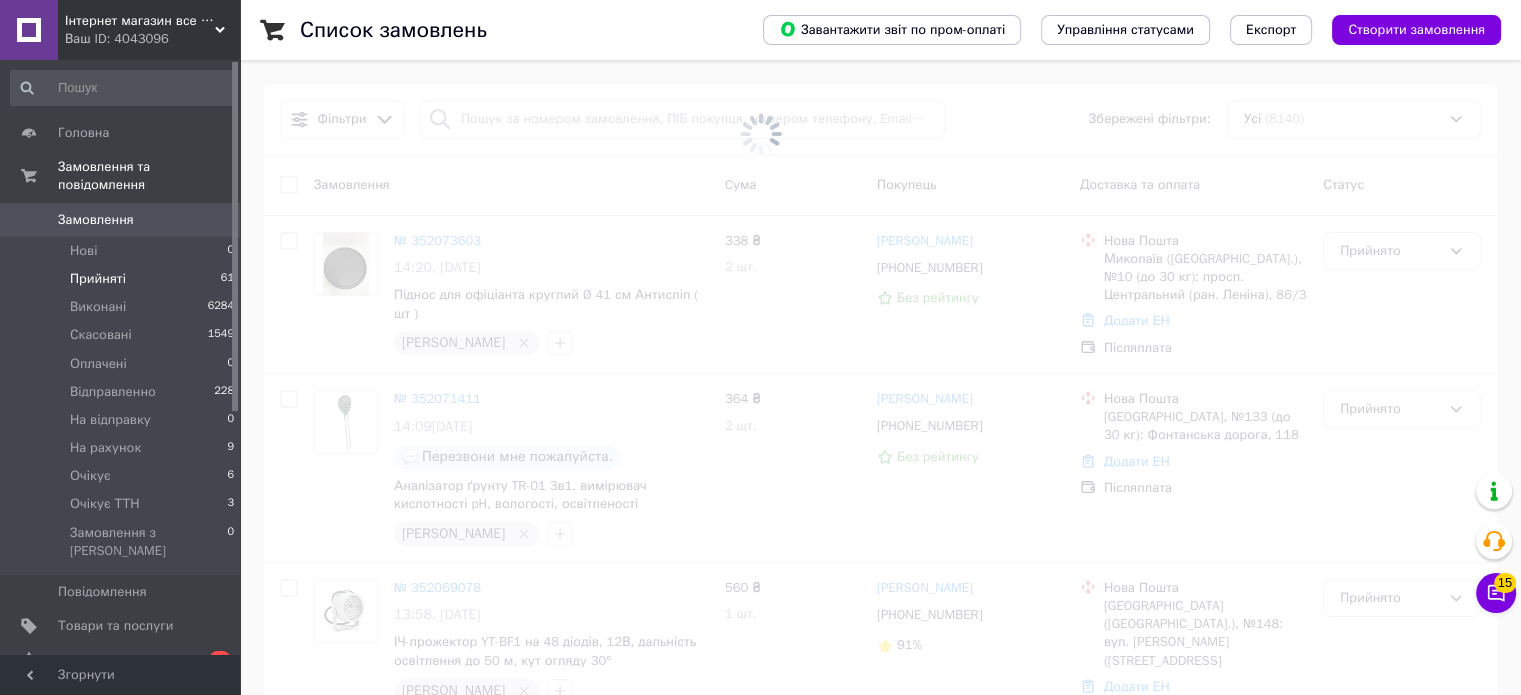 click at bounding box center (760, 134) 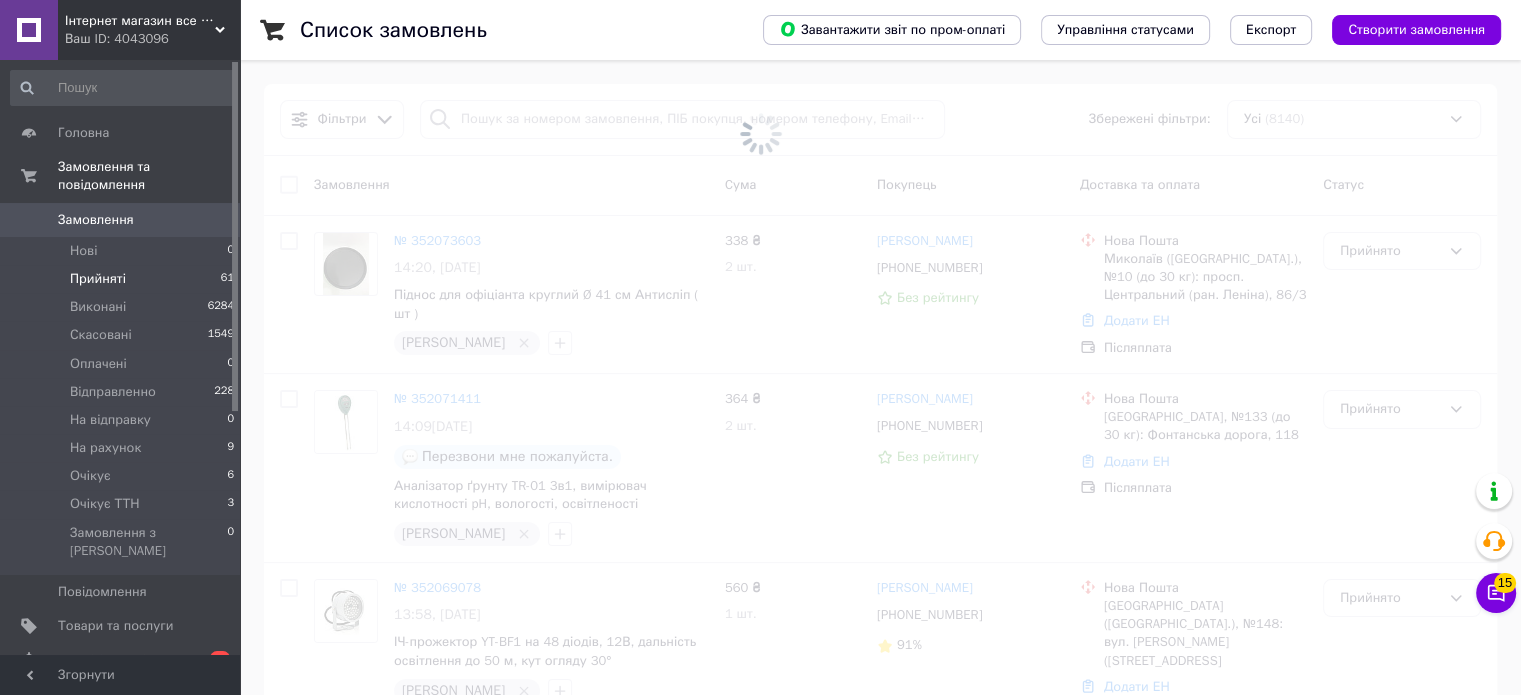 click at bounding box center [760, 134] 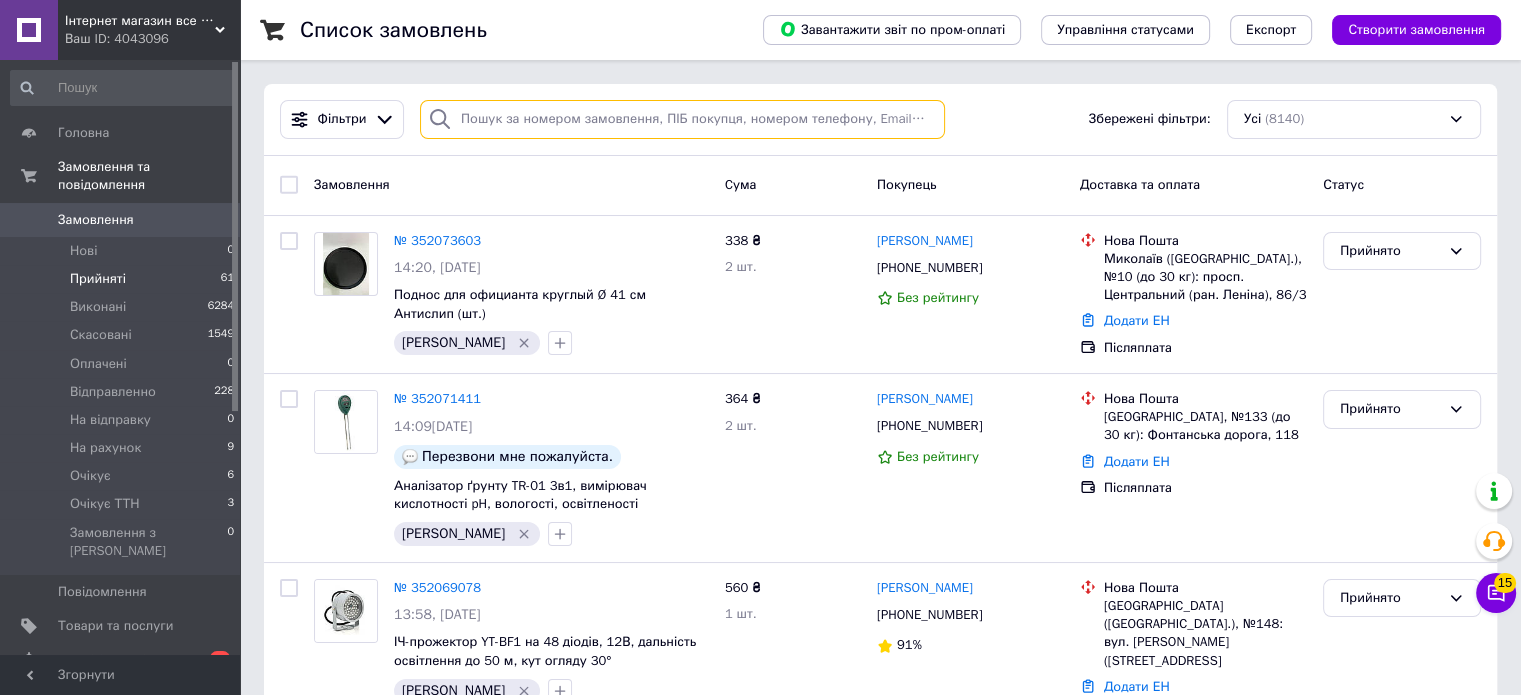 click at bounding box center [682, 119] 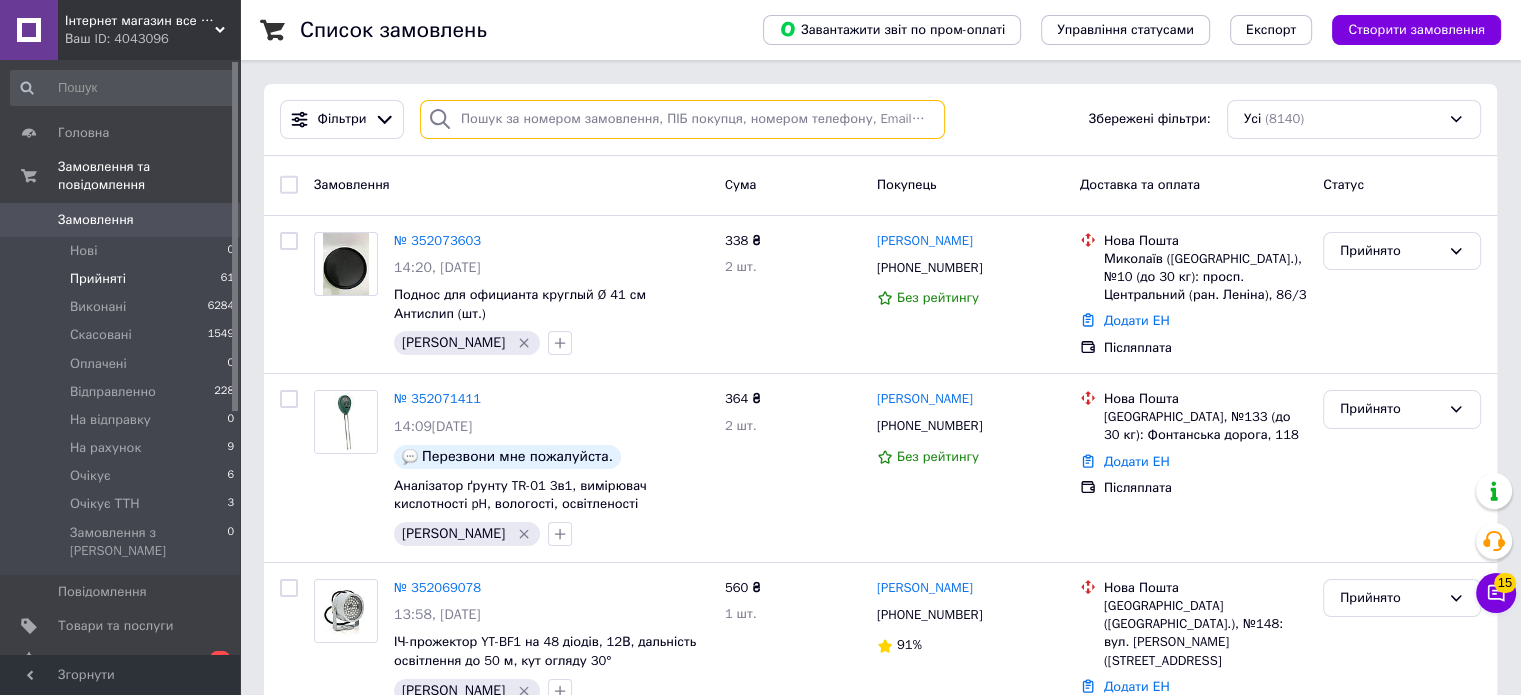 paste on "[PHONE_NUMBER]" 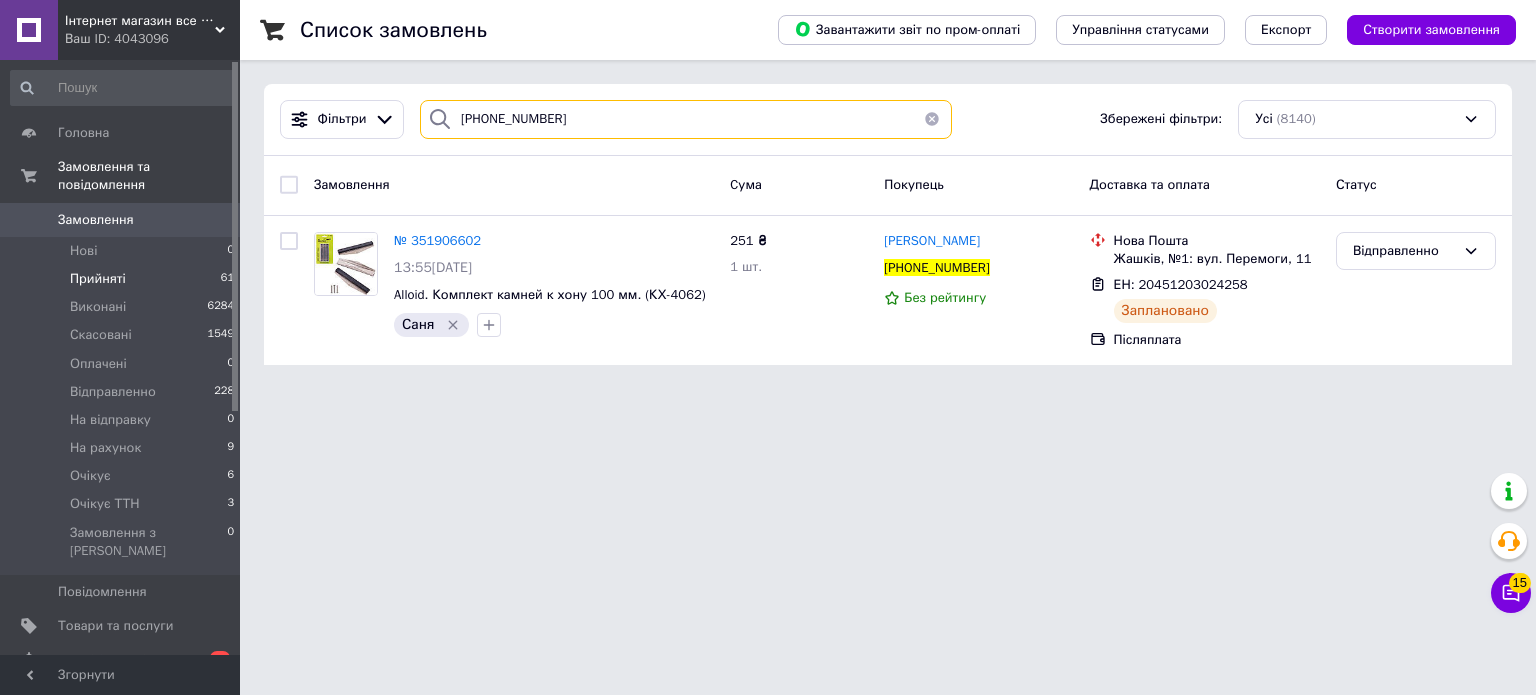 type on "[PHONE_NUMBER]" 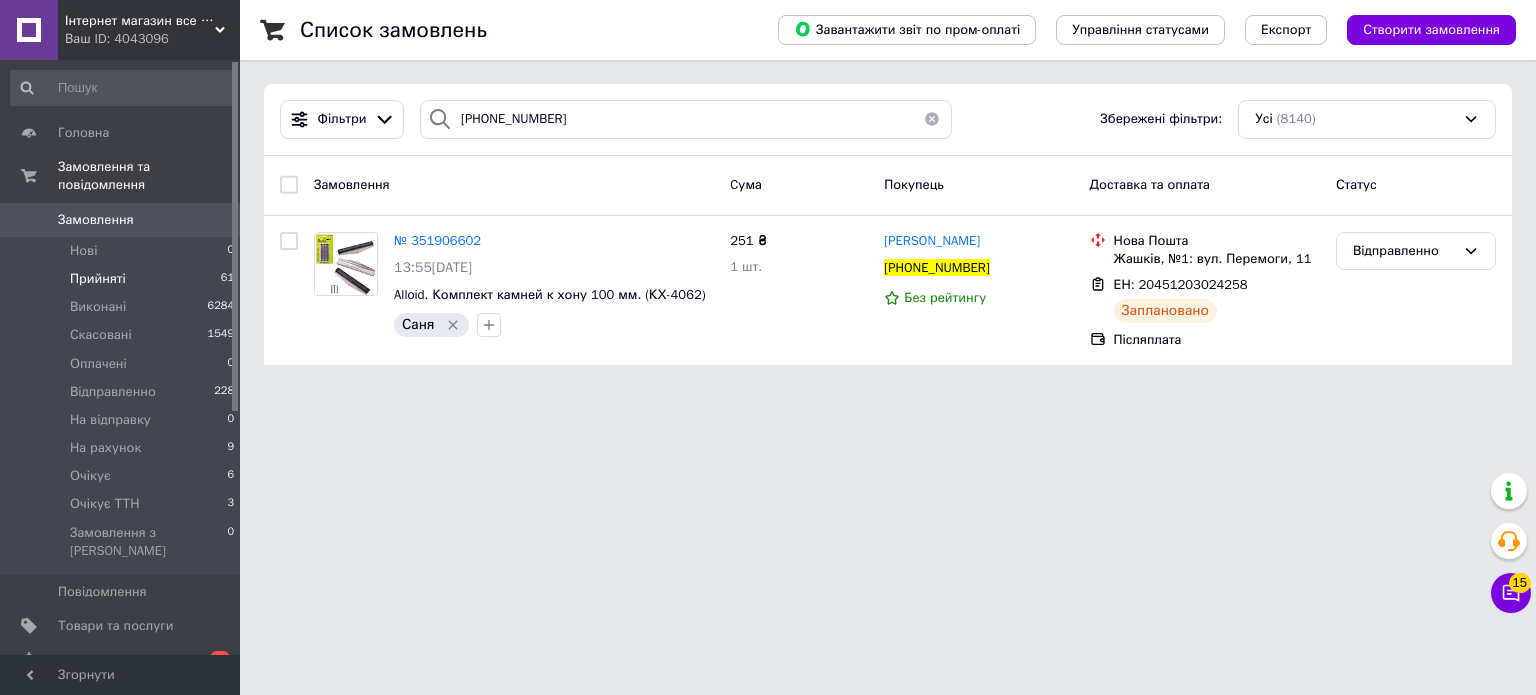 click on "Прийняті 61" at bounding box center [123, 279] 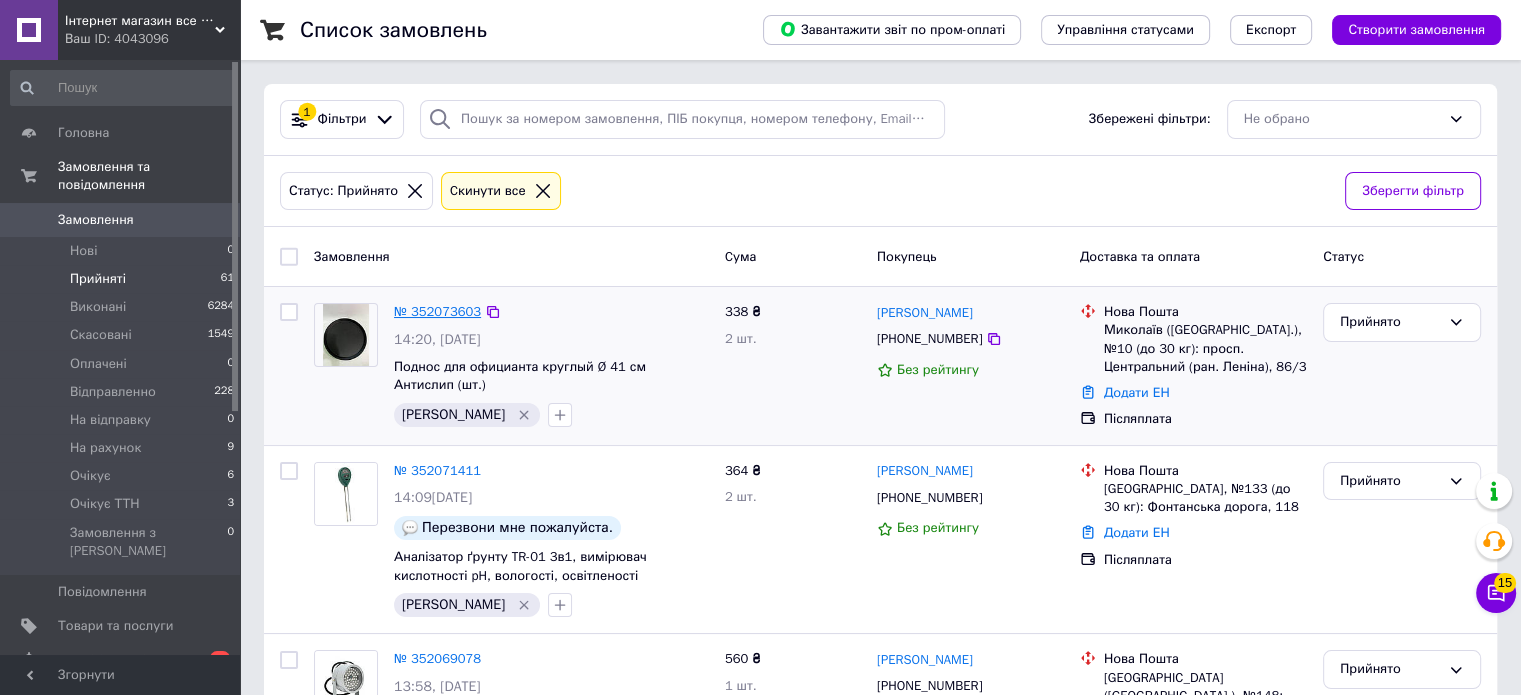 click on "№ 352073603" at bounding box center [437, 311] 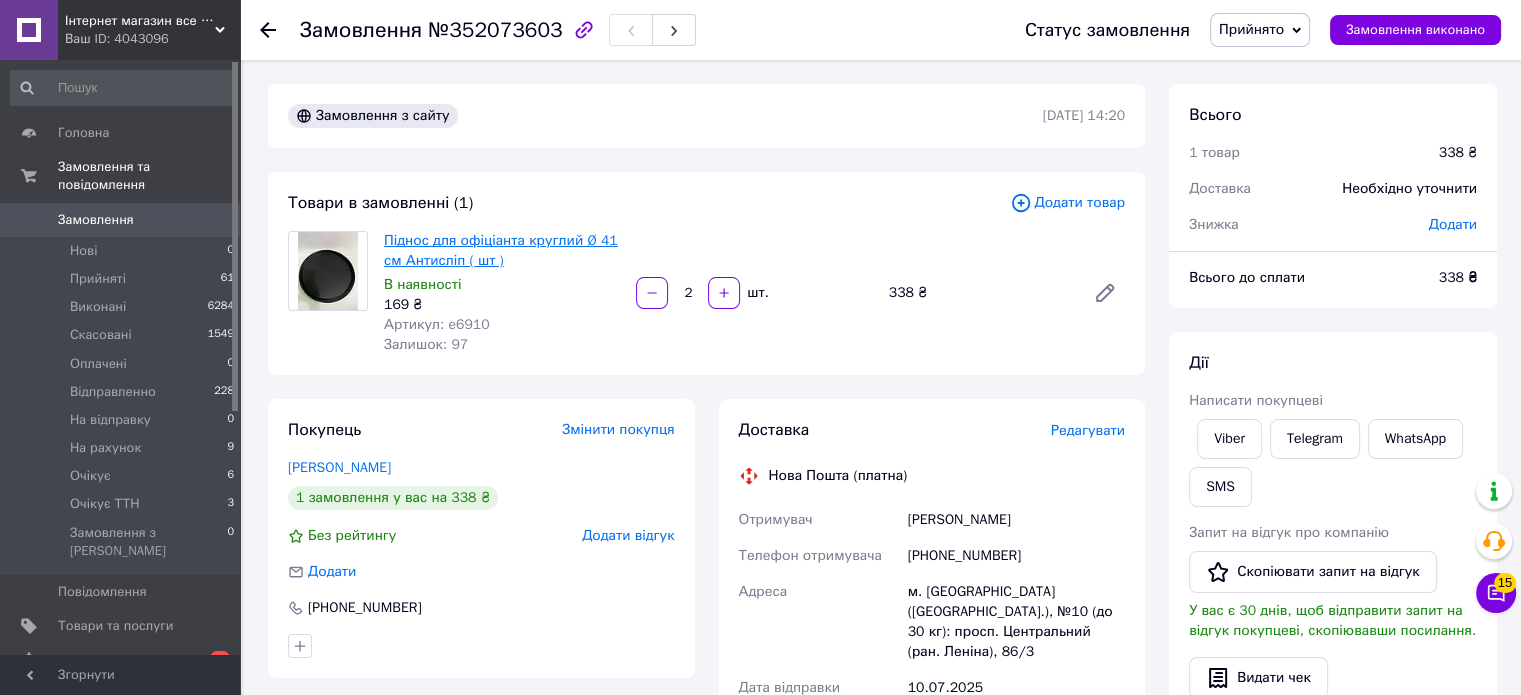 click on "Піднос для офіціанта круглий Ø 41 см Антисліп ( шт )" at bounding box center (501, 250) 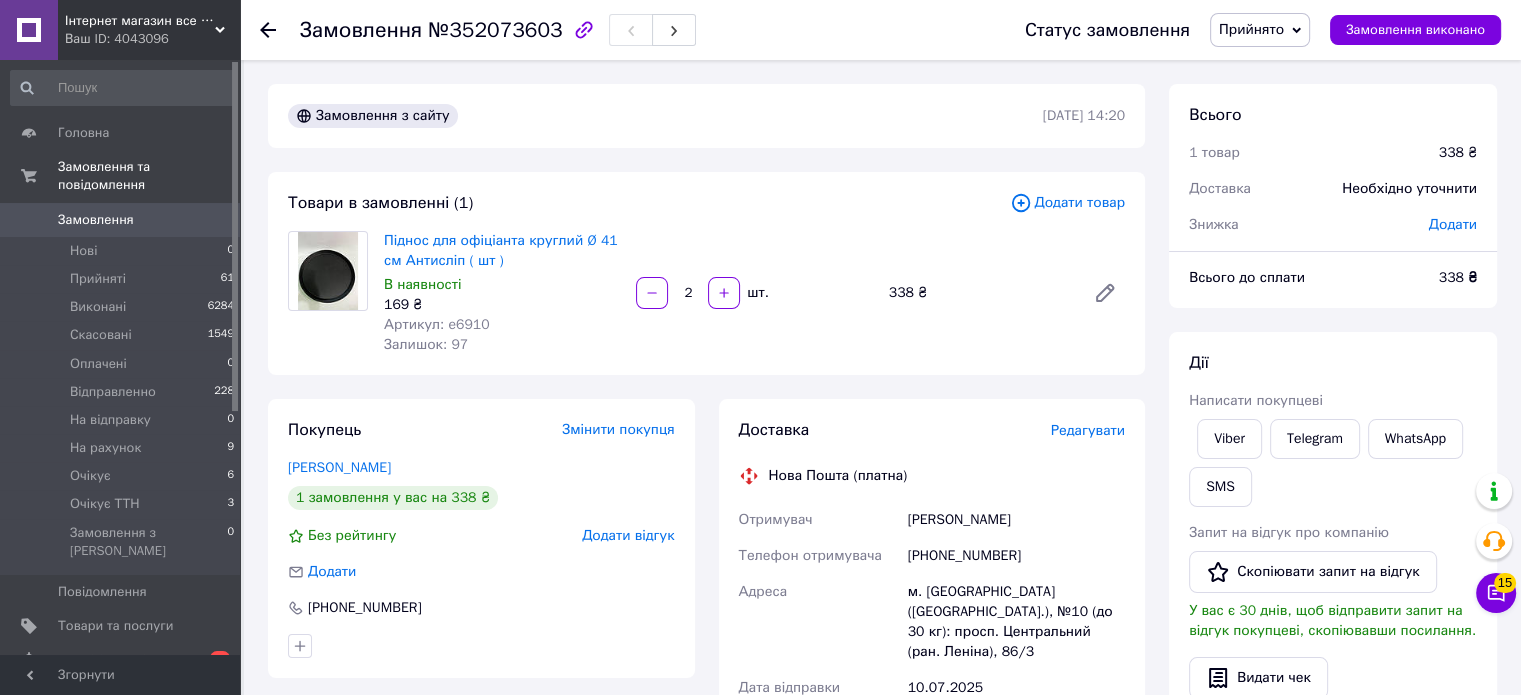 click on "Статус замовлення Прийнято Виконано Скасовано Оплачено Відправленно На відправку На рахунок Очікує Очікує ТТН Замовлення виконано" at bounding box center (1243, 30) 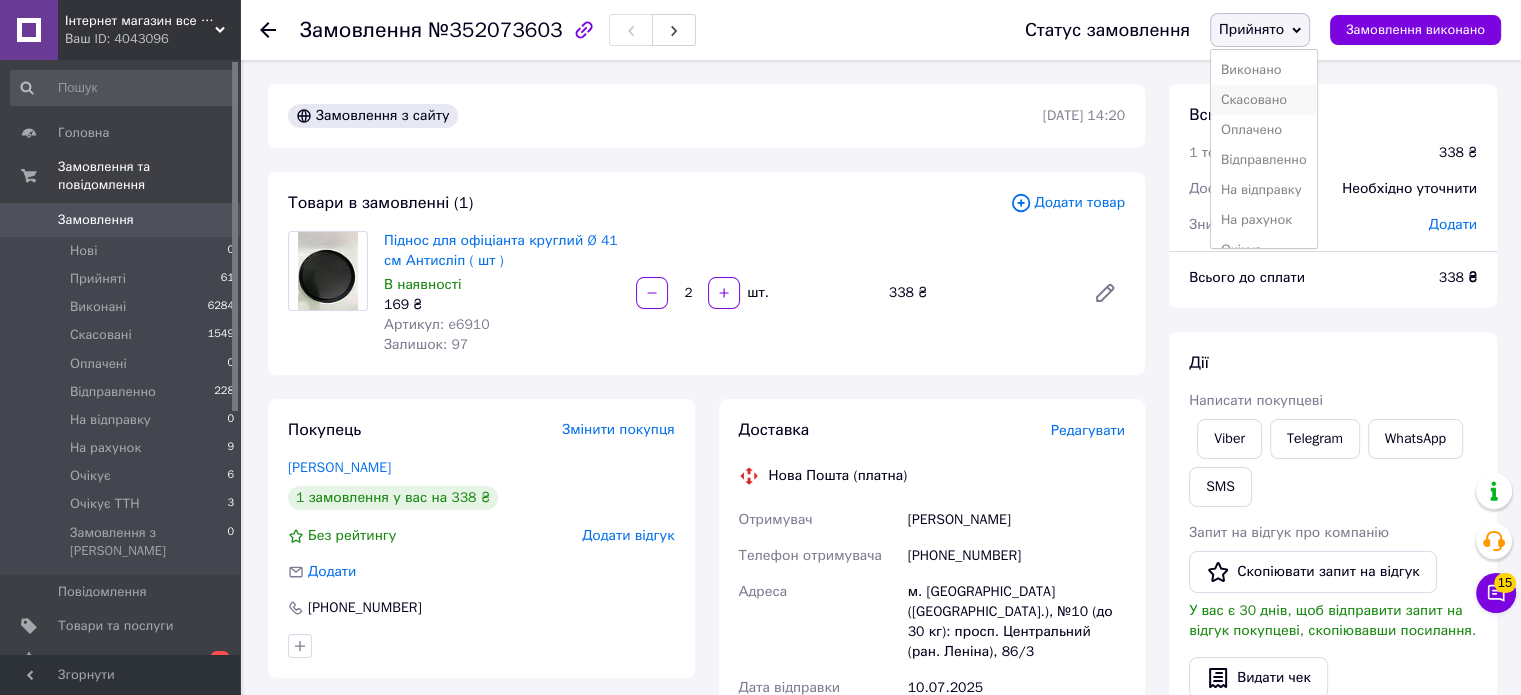 click on "Скасовано" at bounding box center [1264, 100] 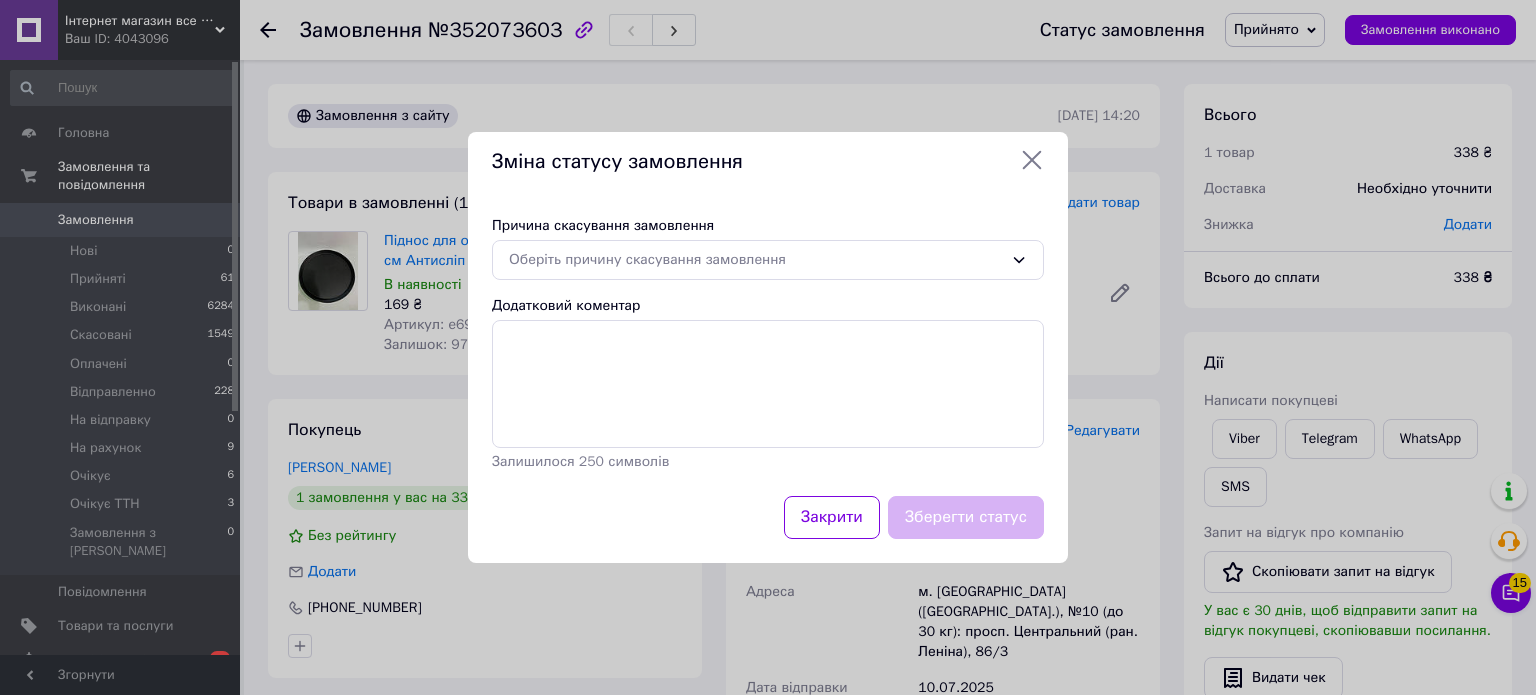 click on "Оберіть причину скасування замовлення" at bounding box center [756, 260] 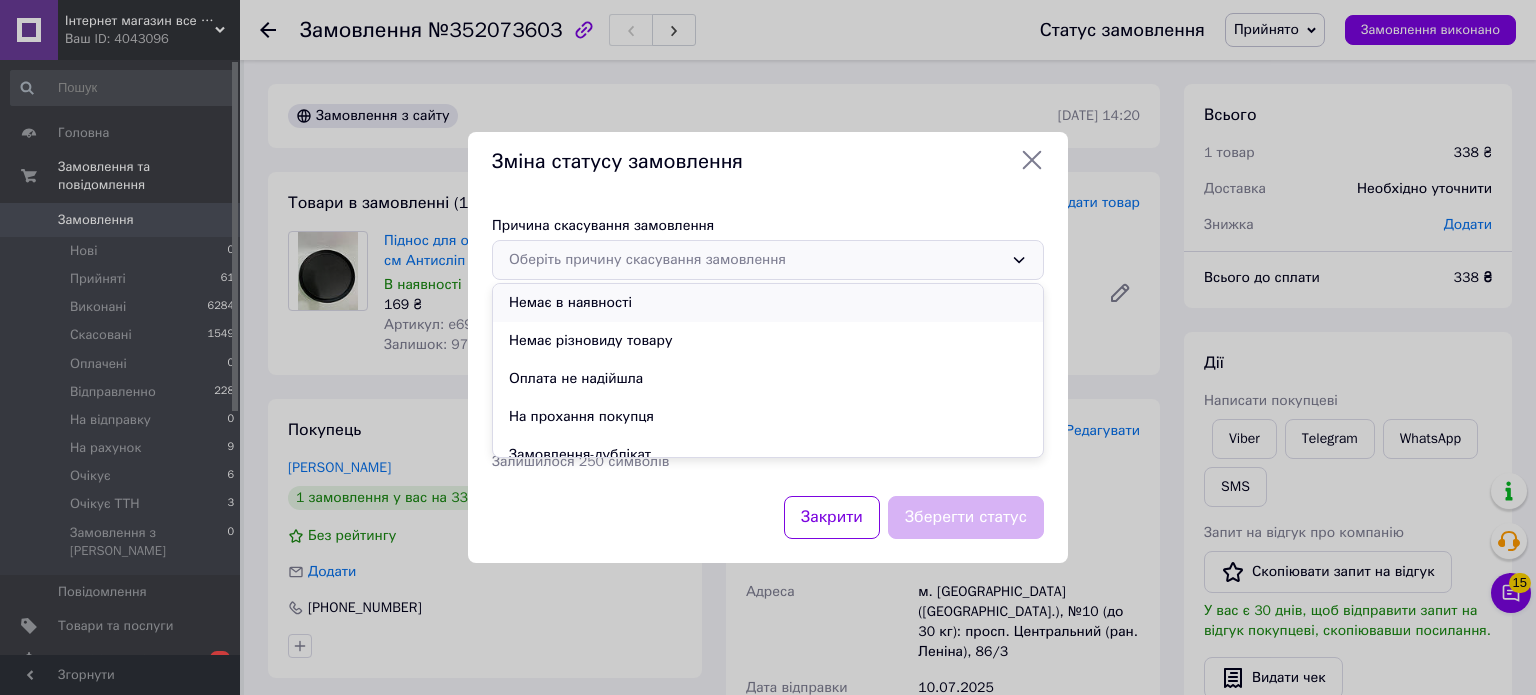 click on "Немає в наявності" at bounding box center (768, 303) 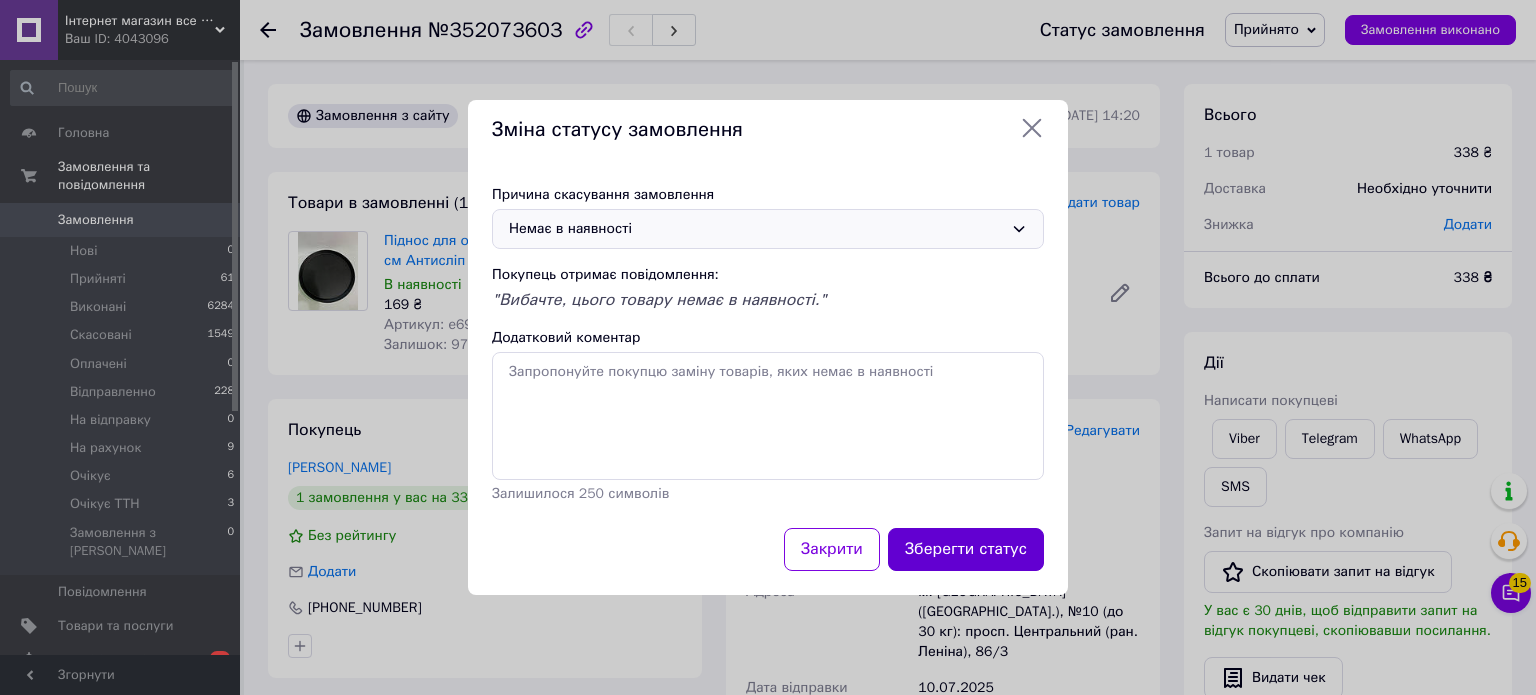click on "Зберегти статус" at bounding box center (966, 549) 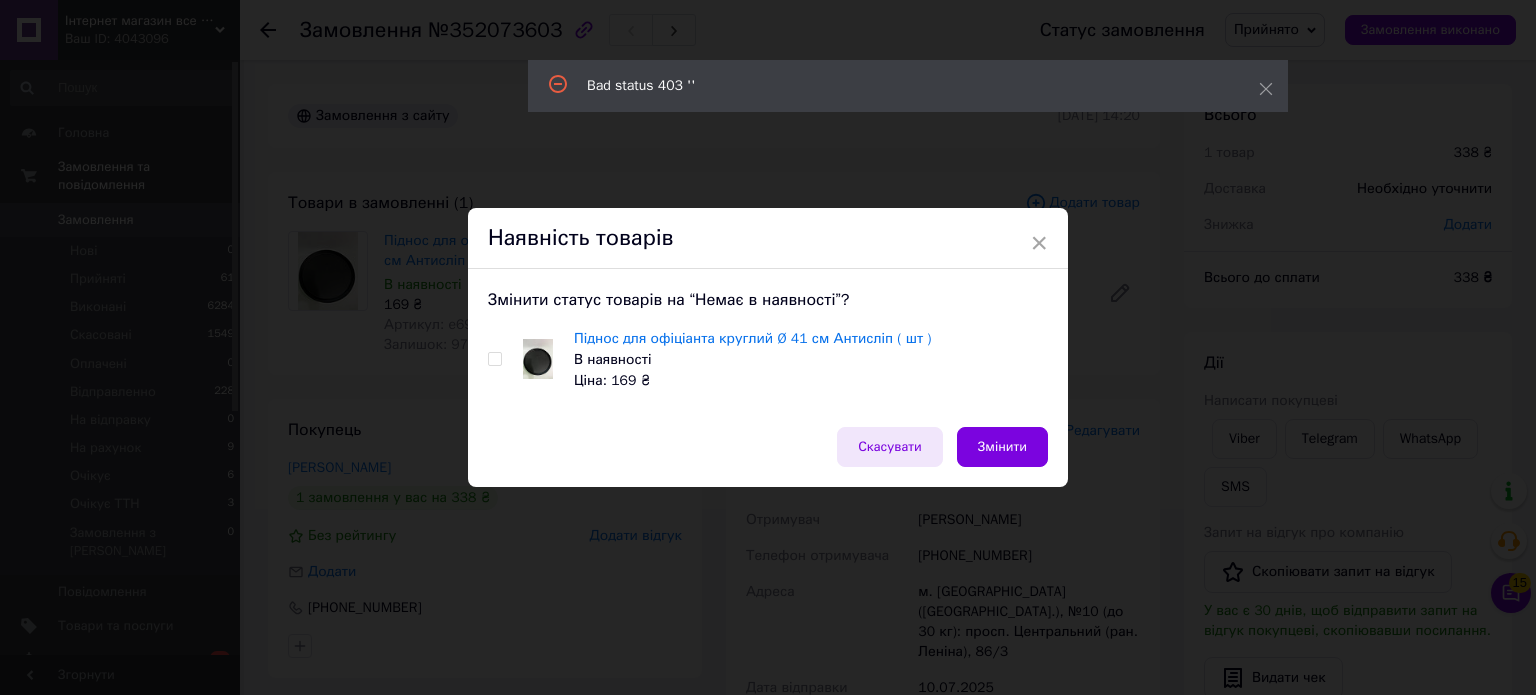 click on "Скасувати" at bounding box center [890, 447] 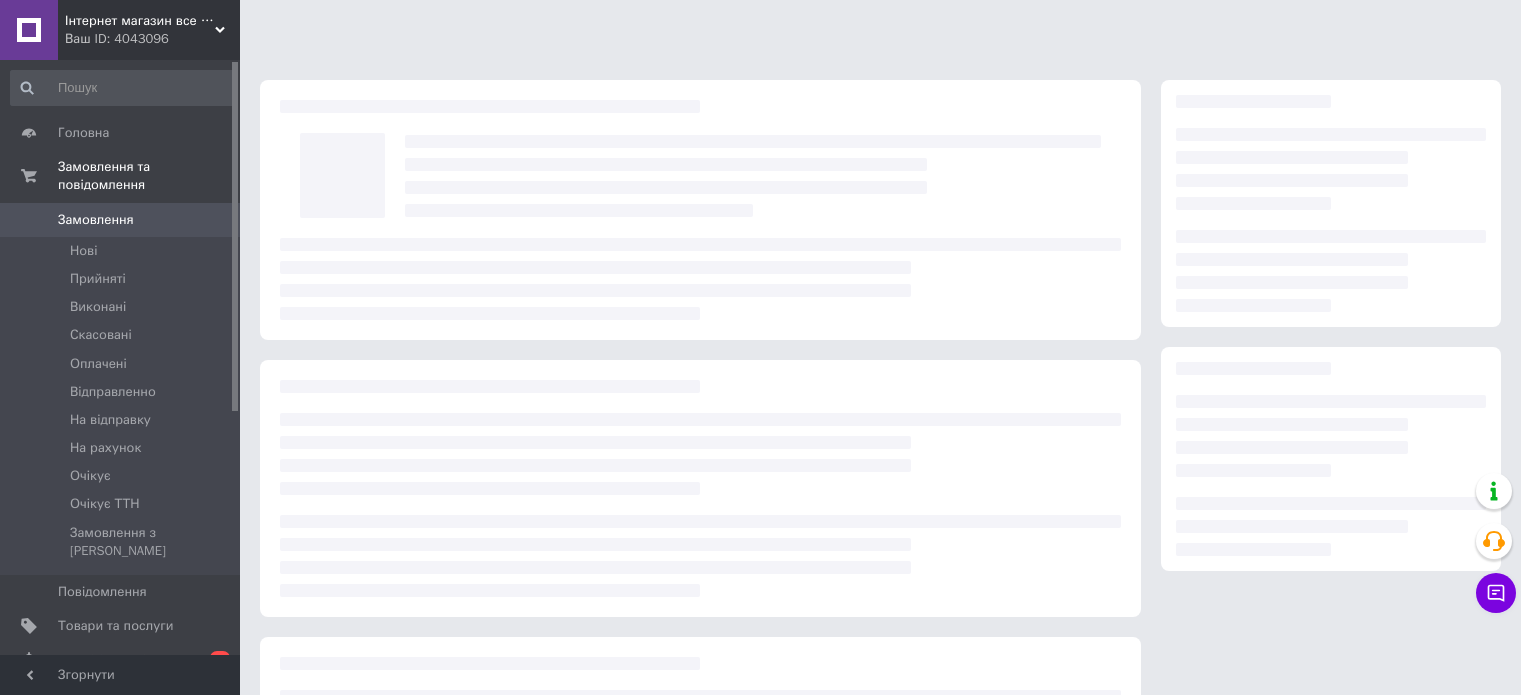 scroll, scrollTop: 0, scrollLeft: 0, axis: both 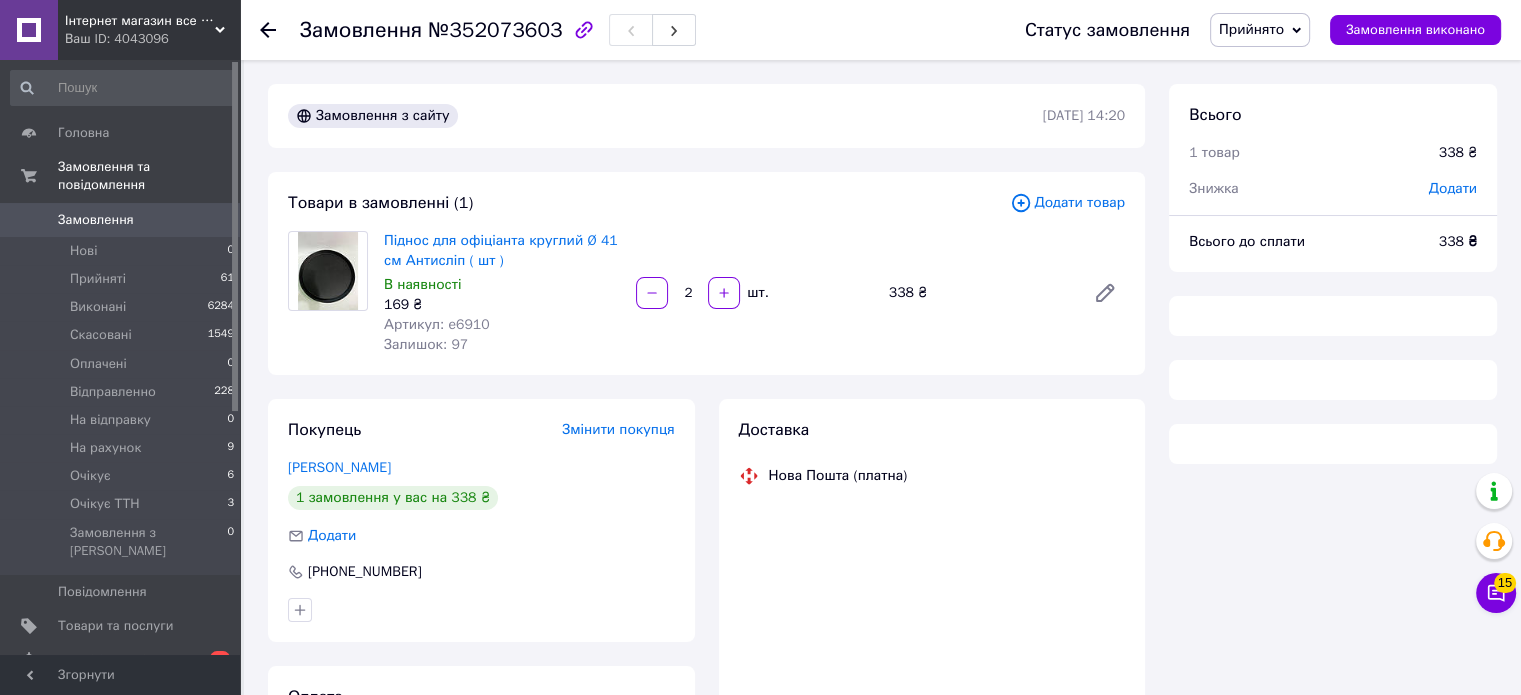 click on "Прийнято" at bounding box center [1251, 29] 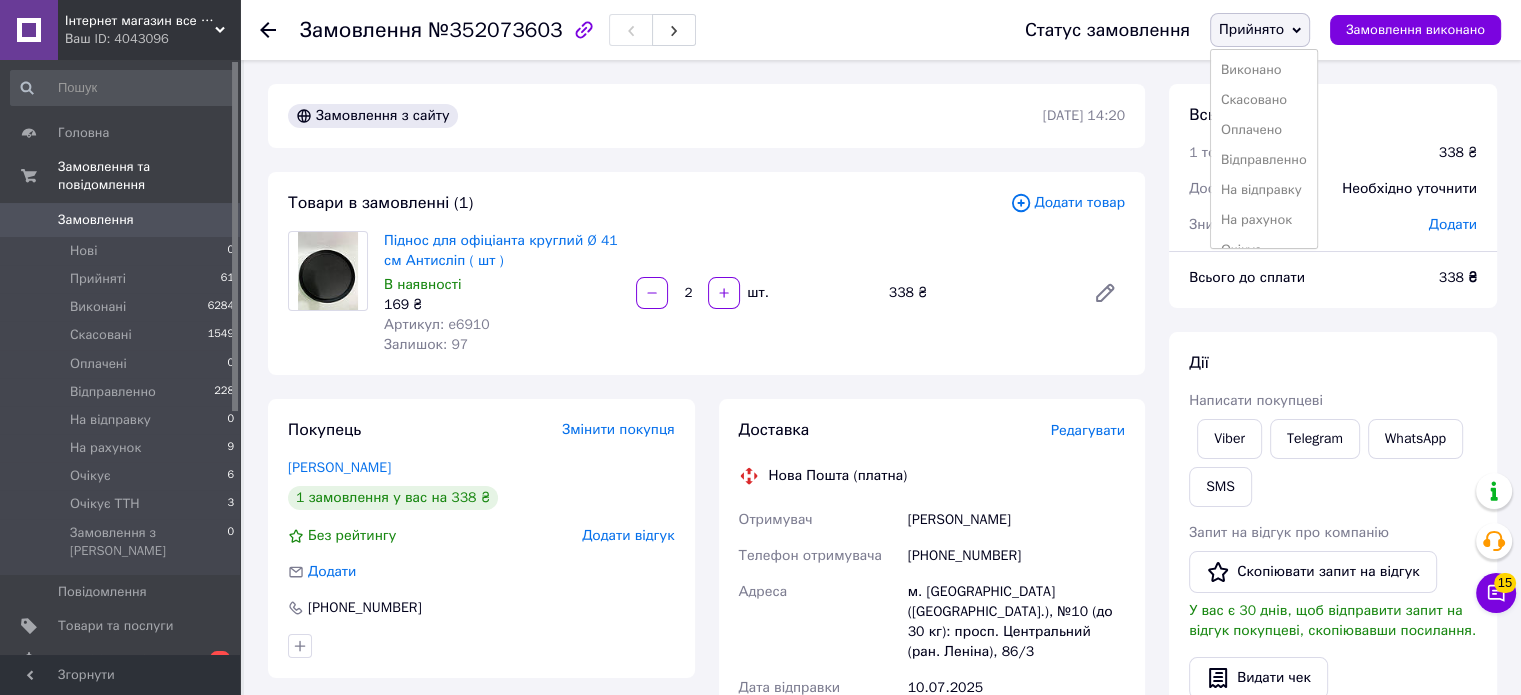 click on "Скасовано" at bounding box center [1264, 100] 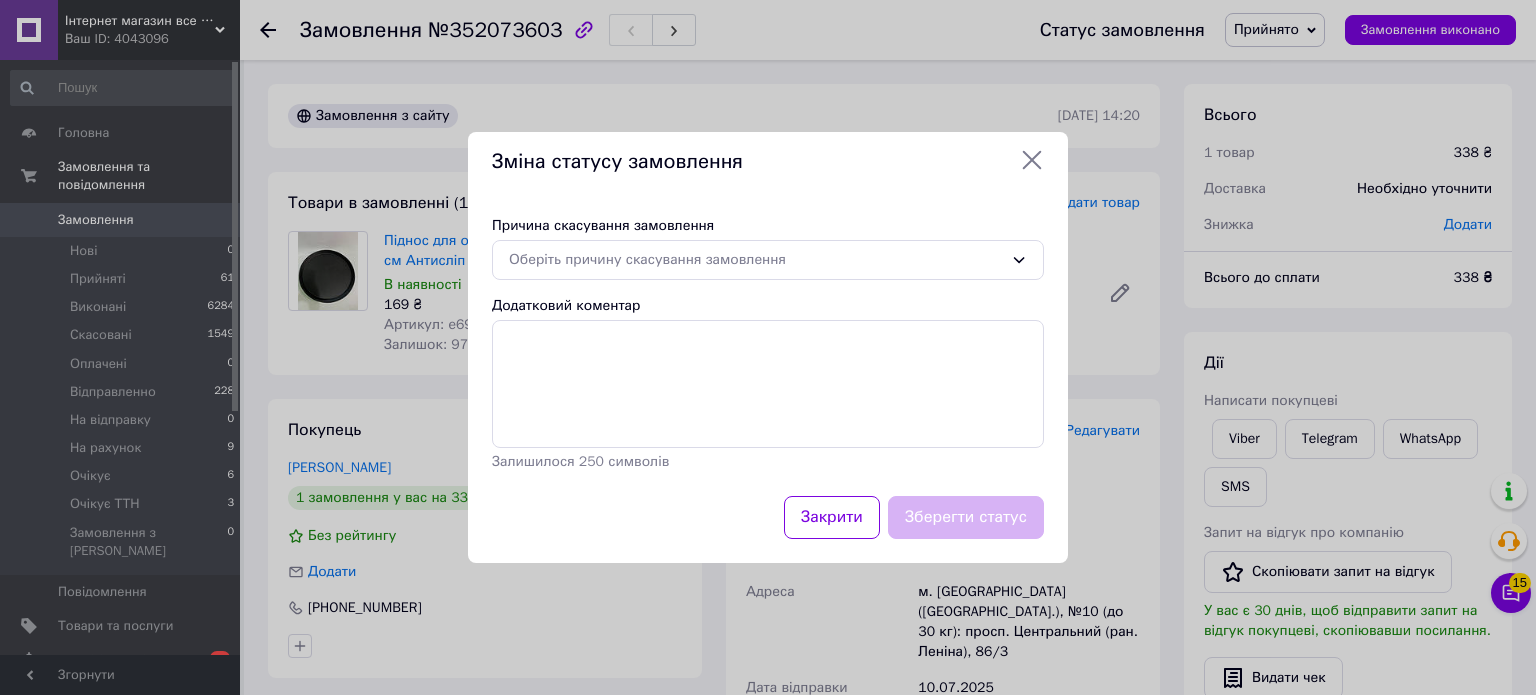 click on "Причина скасування замовлення Оберіть причину скасування замовлення Додатковий коментар Залишилося 250 символів" at bounding box center [768, 344] 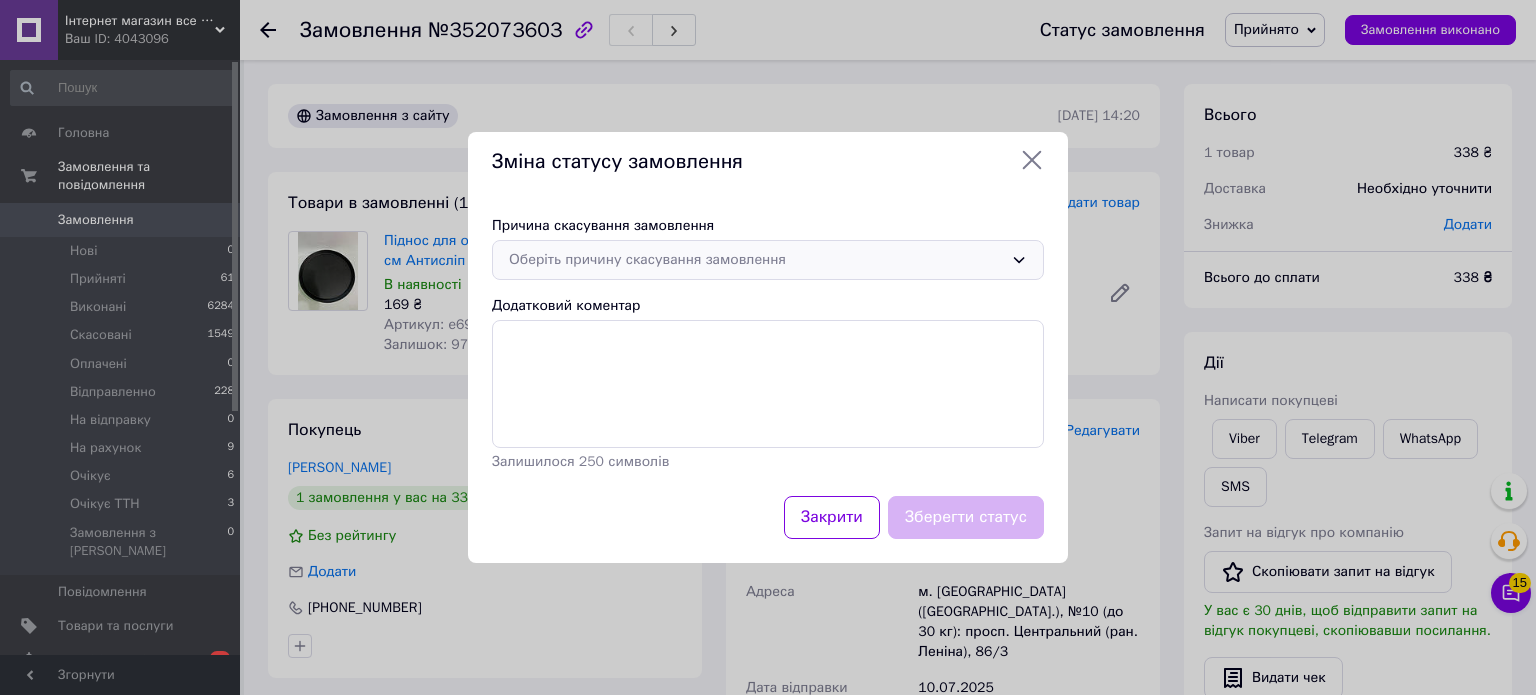 click on "Оберіть причину скасування замовлення" at bounding box center [756, 260] 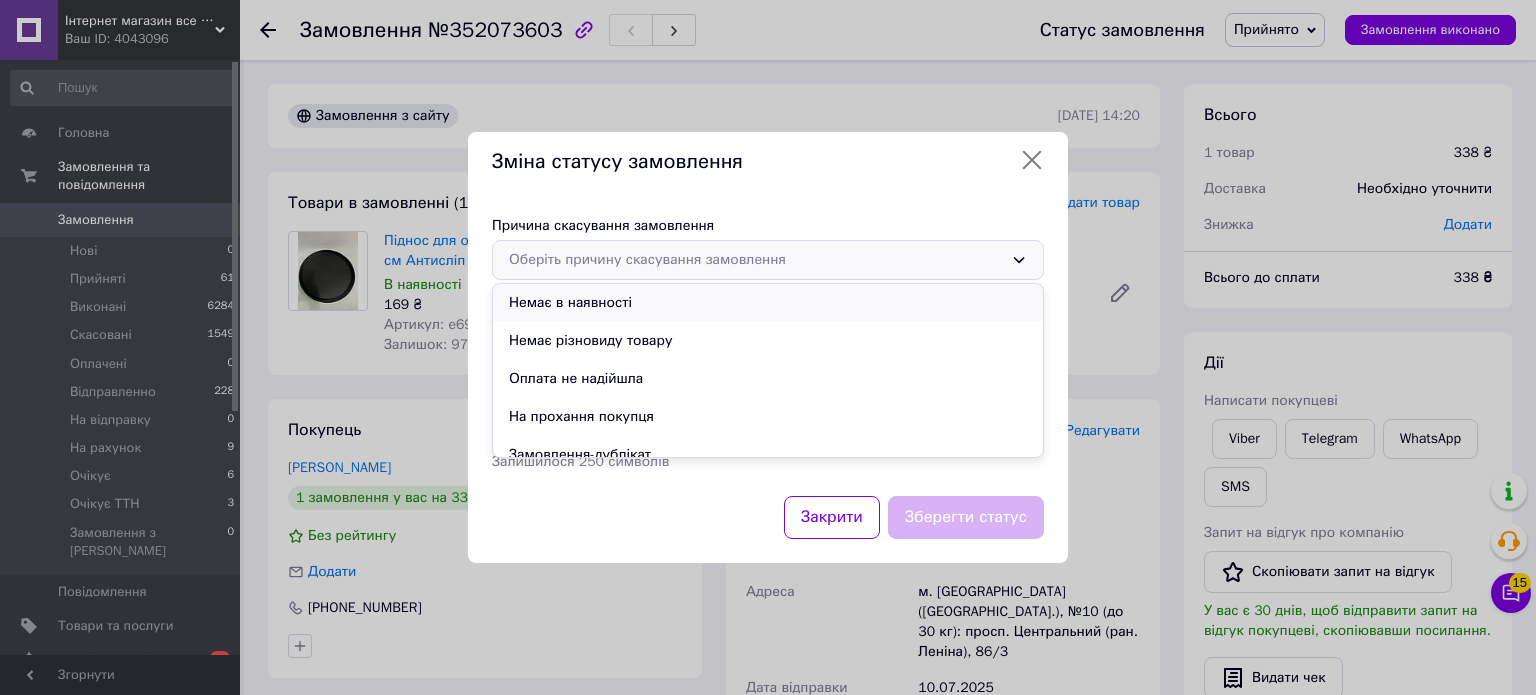 click on "Немає в наявності" at bounding box center [768, 303] 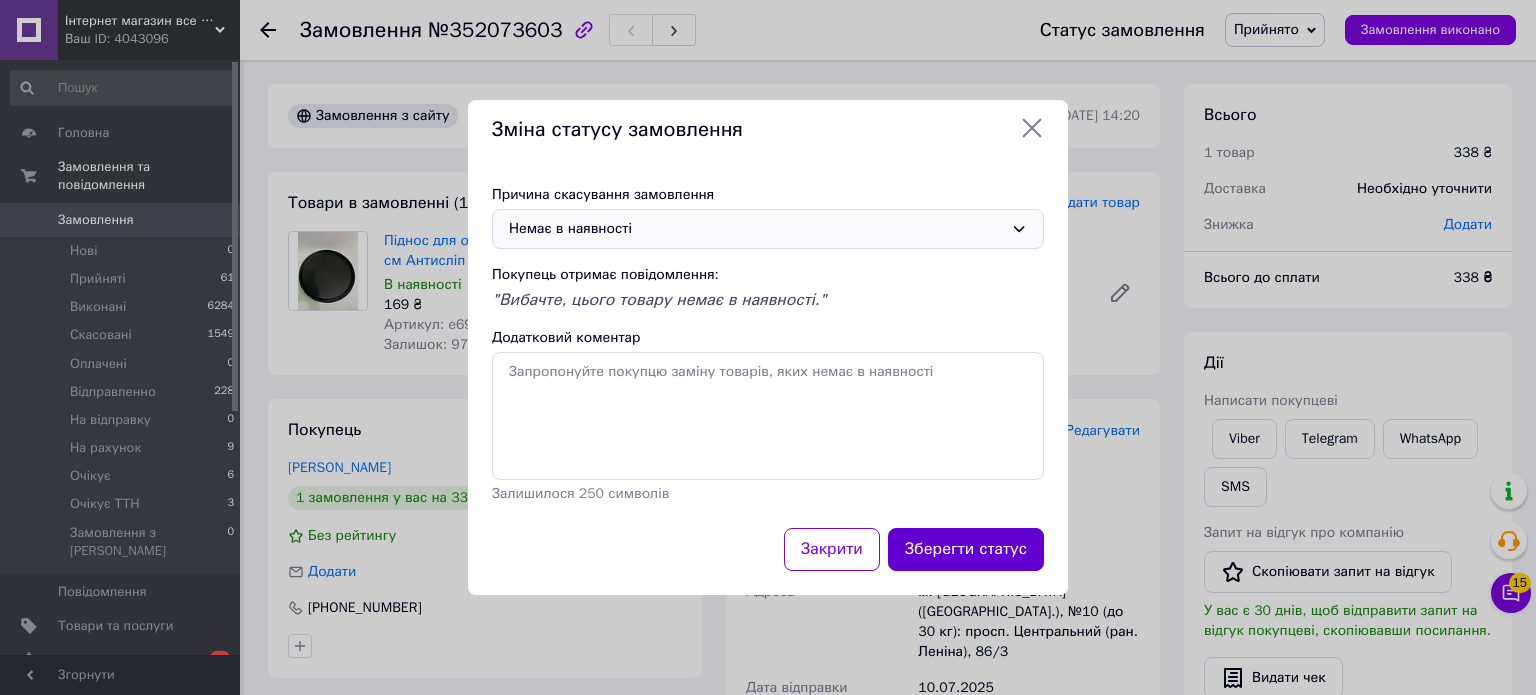 click on "Зберегти статус" at bounding box center [966, 549] 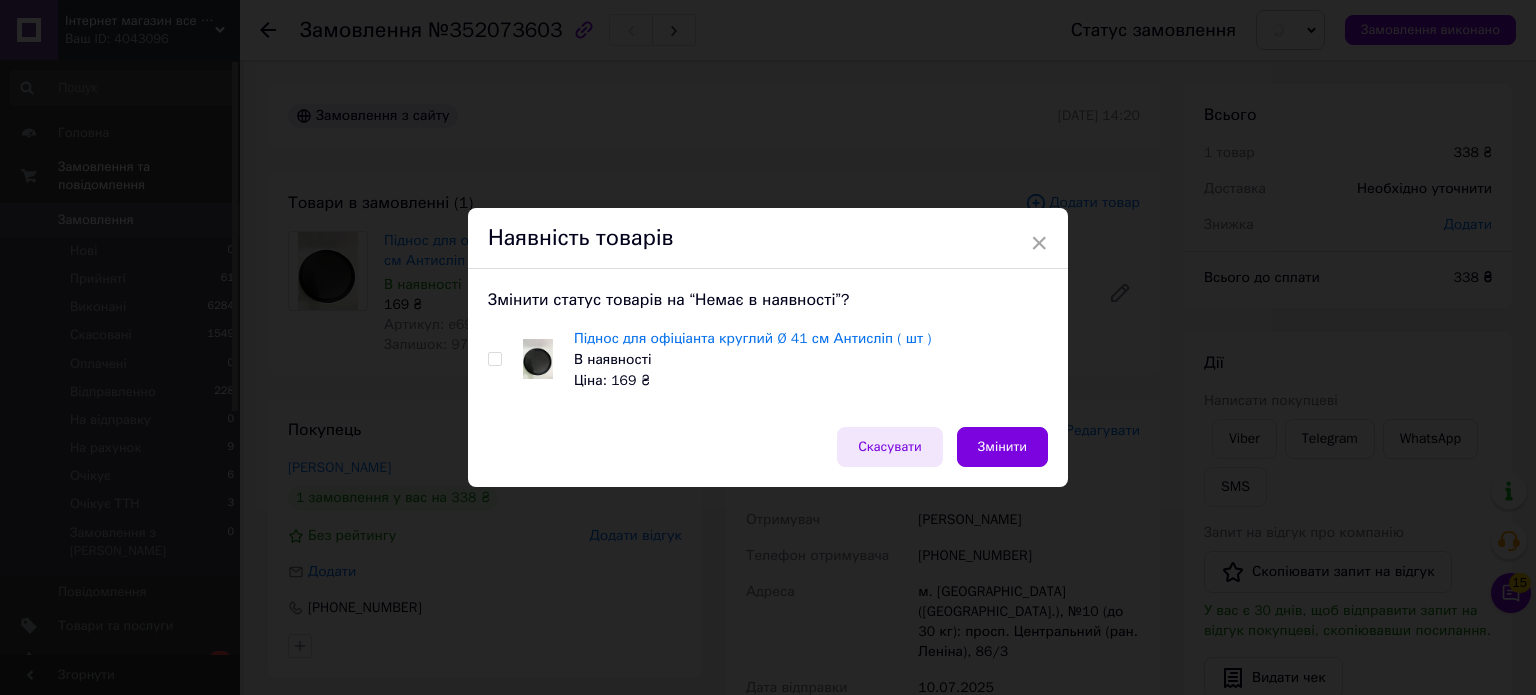 click on "Скасувати" at bounding box center (890, 447) 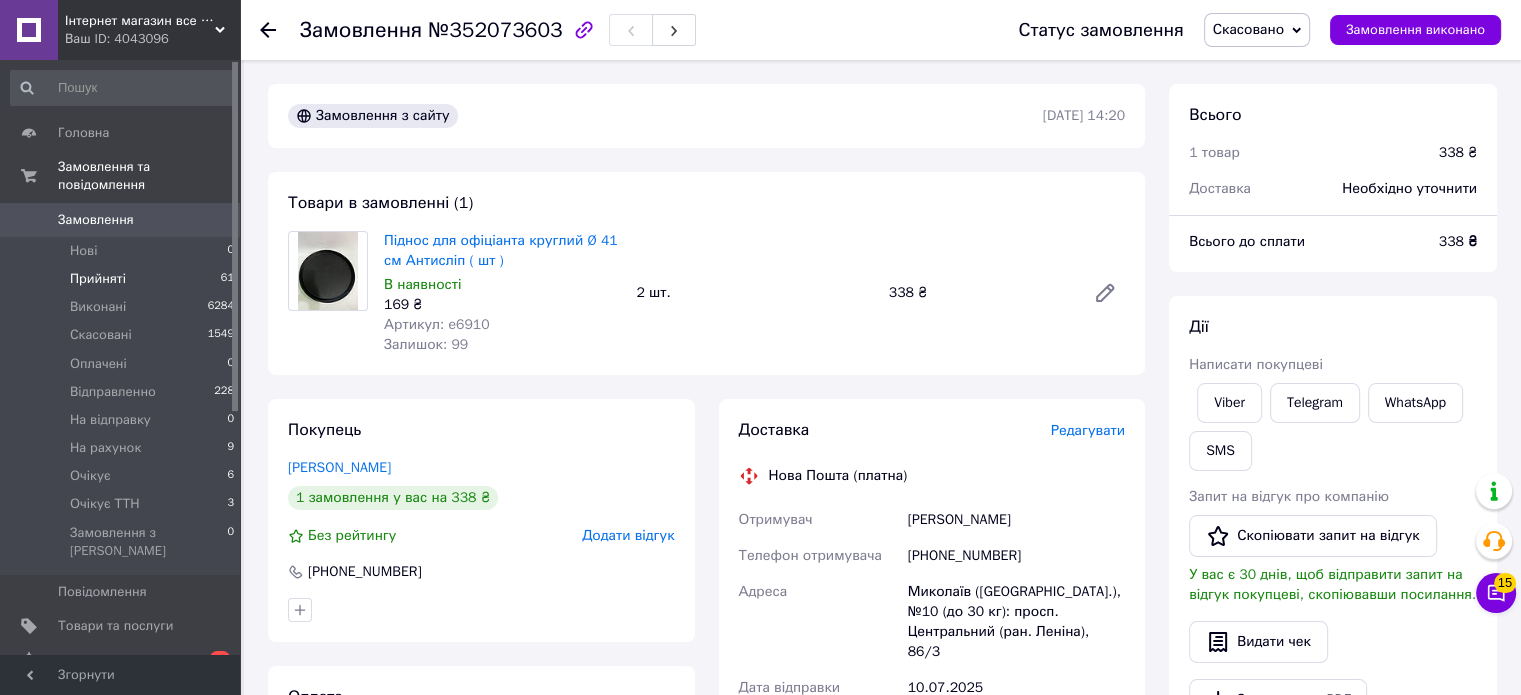 click on "Прийняті" at bounding box center [98, 279] 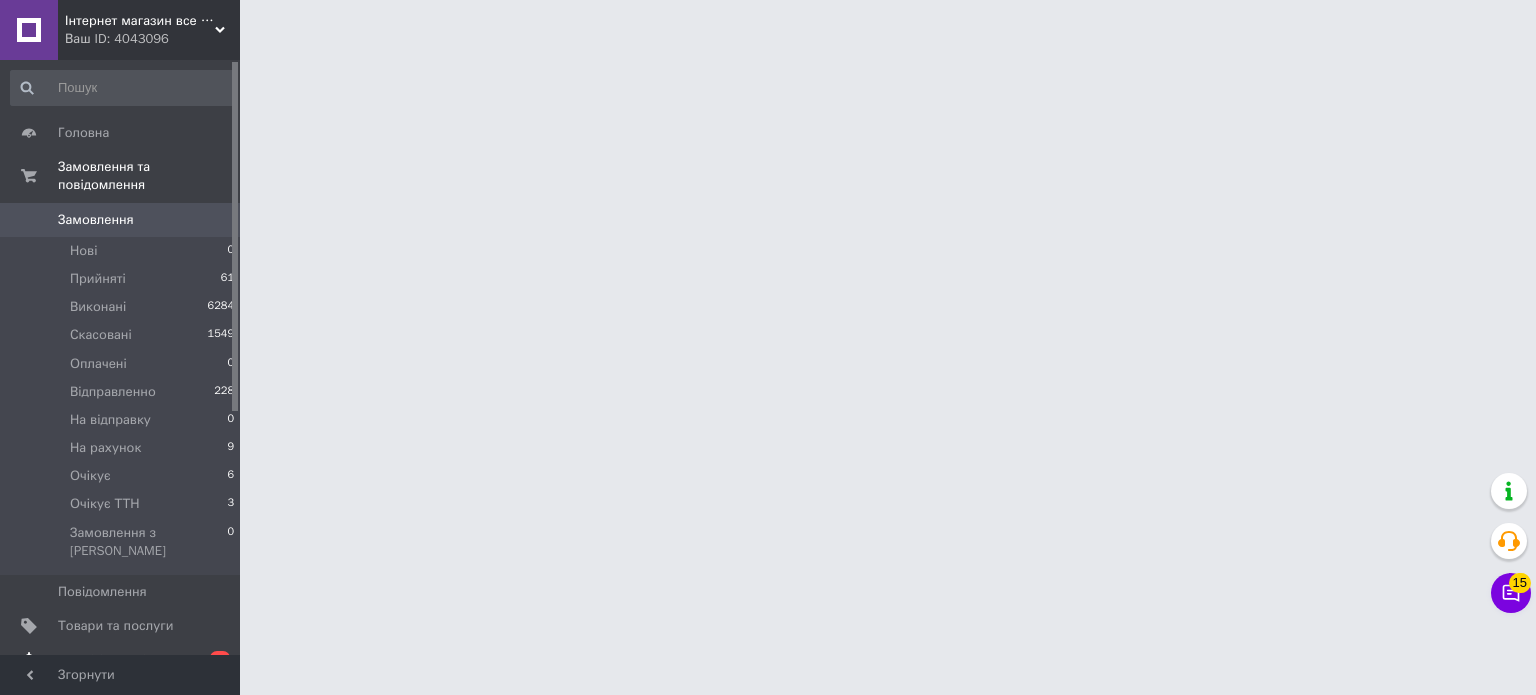 click on "[DEMOGRAPHIC_DATA]" at bounding box center [121, 660] 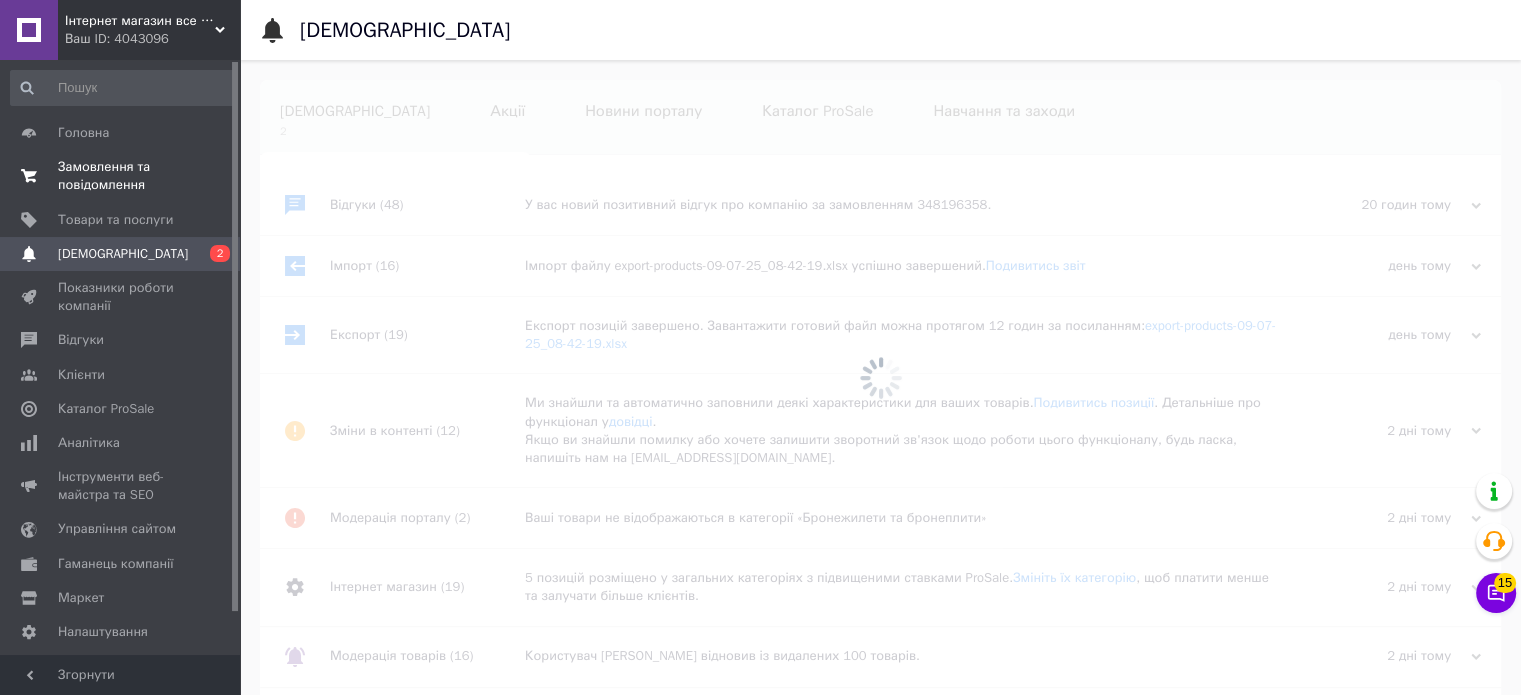 click on "Замовлення та повідомлення" at bounding box center [121, 176] 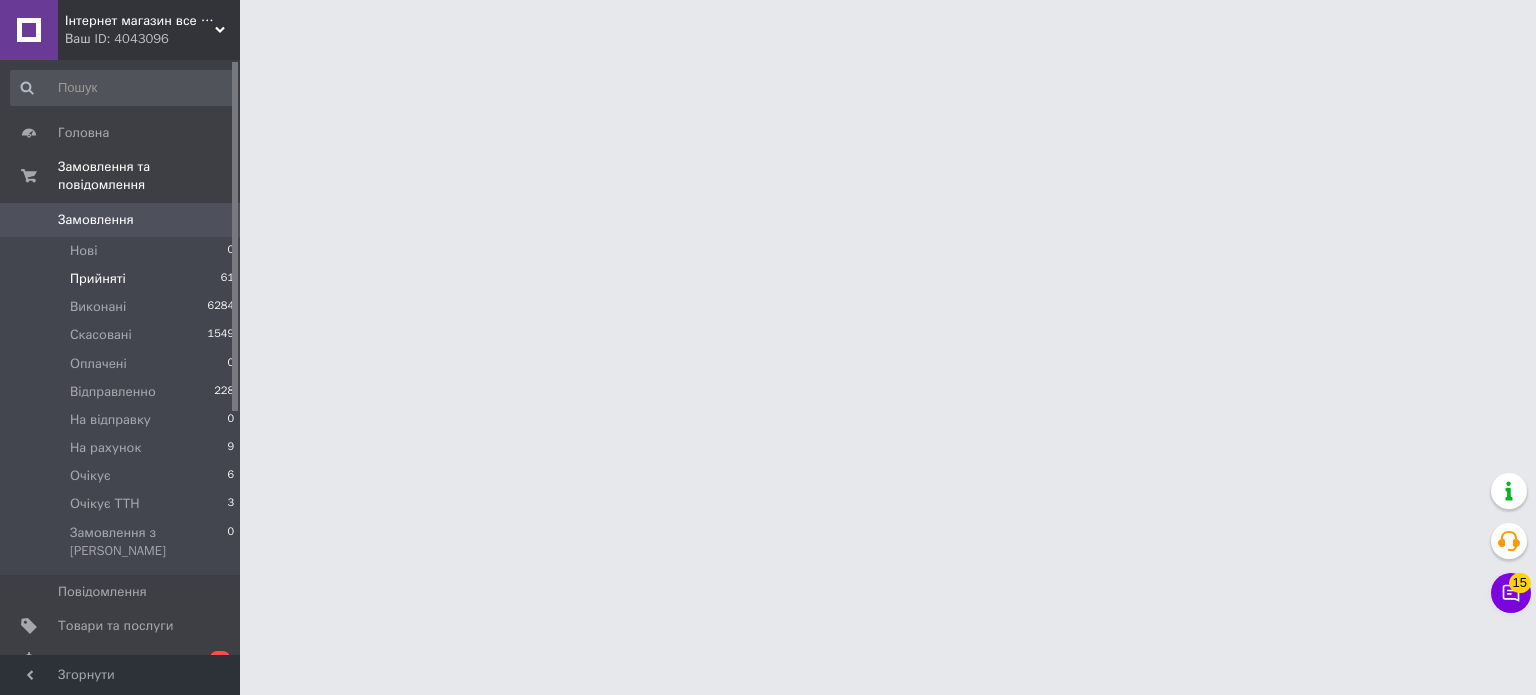 click on "Прийняті 61" at bounding box center (123, 279) 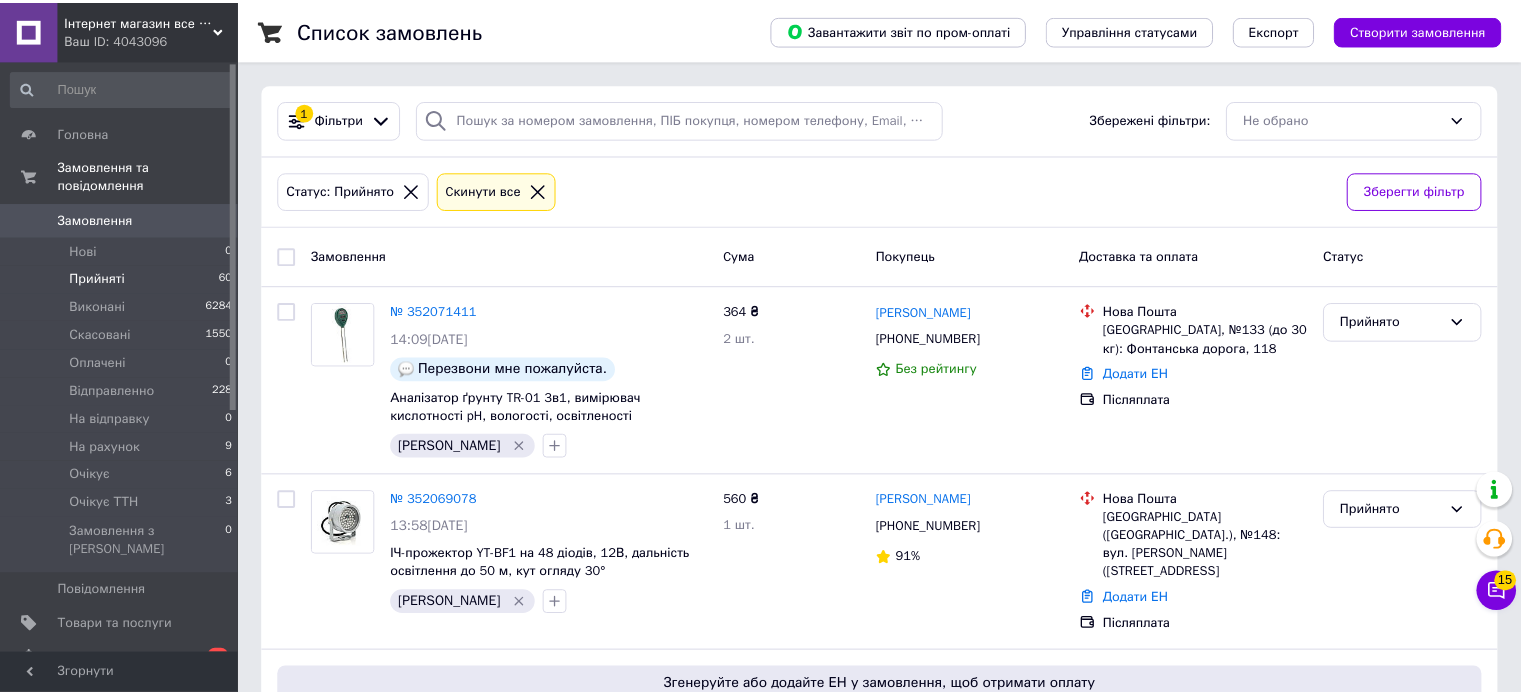 scroll, scrollTop: 0, scrollLeft: 0, axis: both 